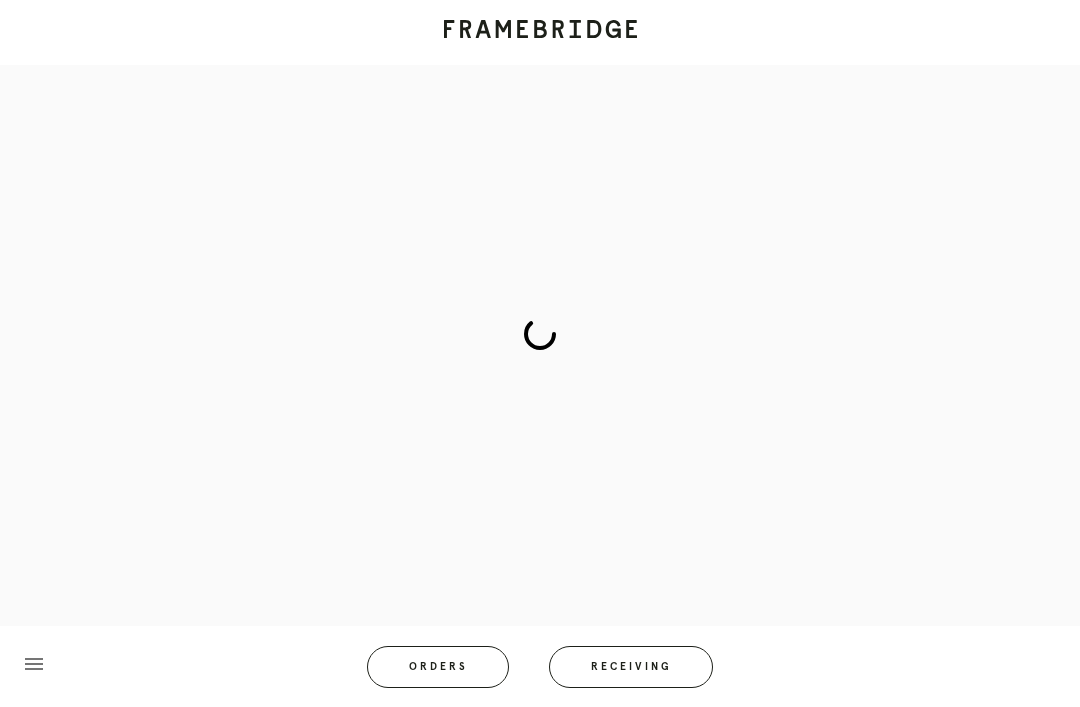 scroll, scrollTop: 80, scrollLeft: 0, axis: vertical 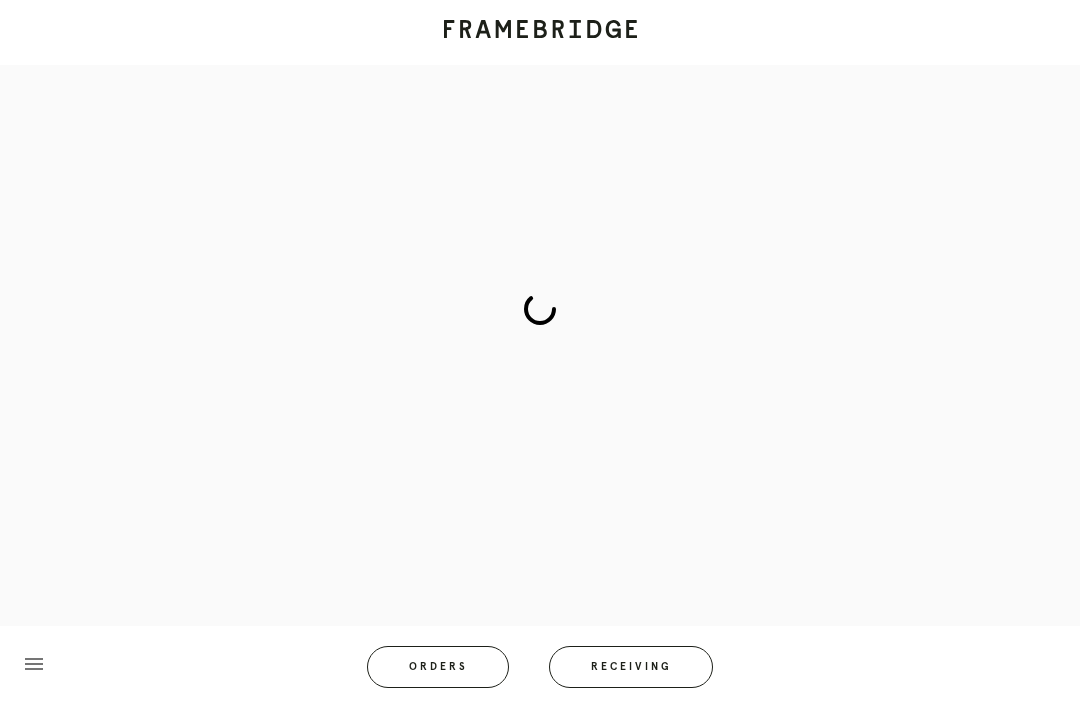 click on "Receiving" at bounding box center (631, 667) 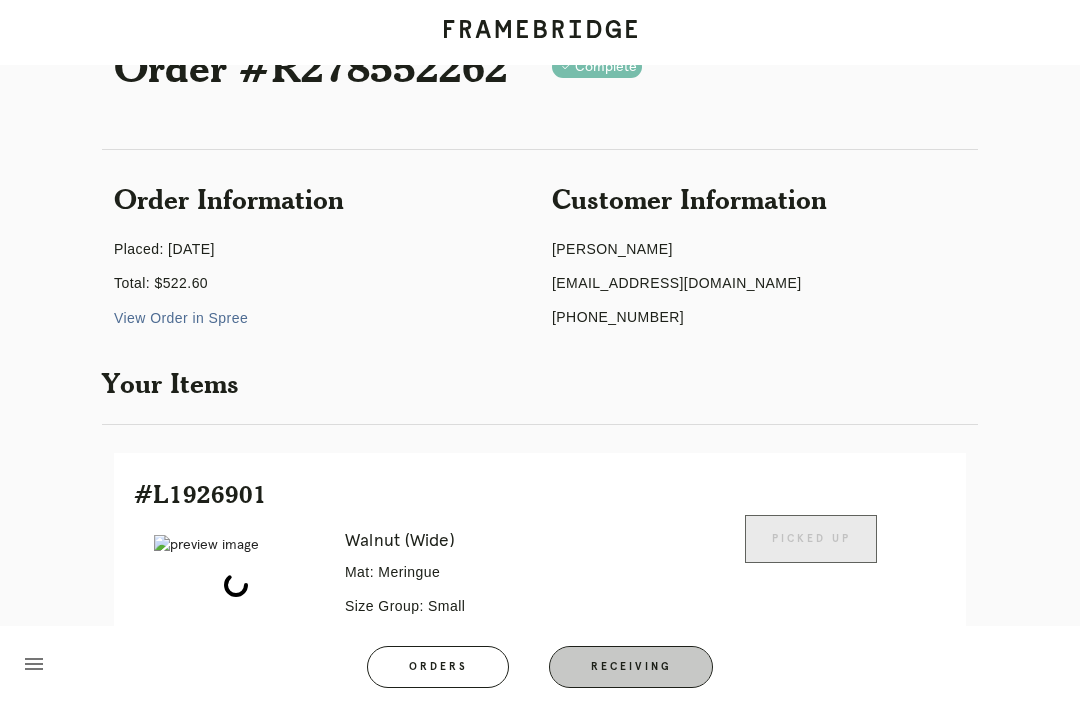 scroll, scrollTop: 64, scrollLeft: 0, axis: vertical 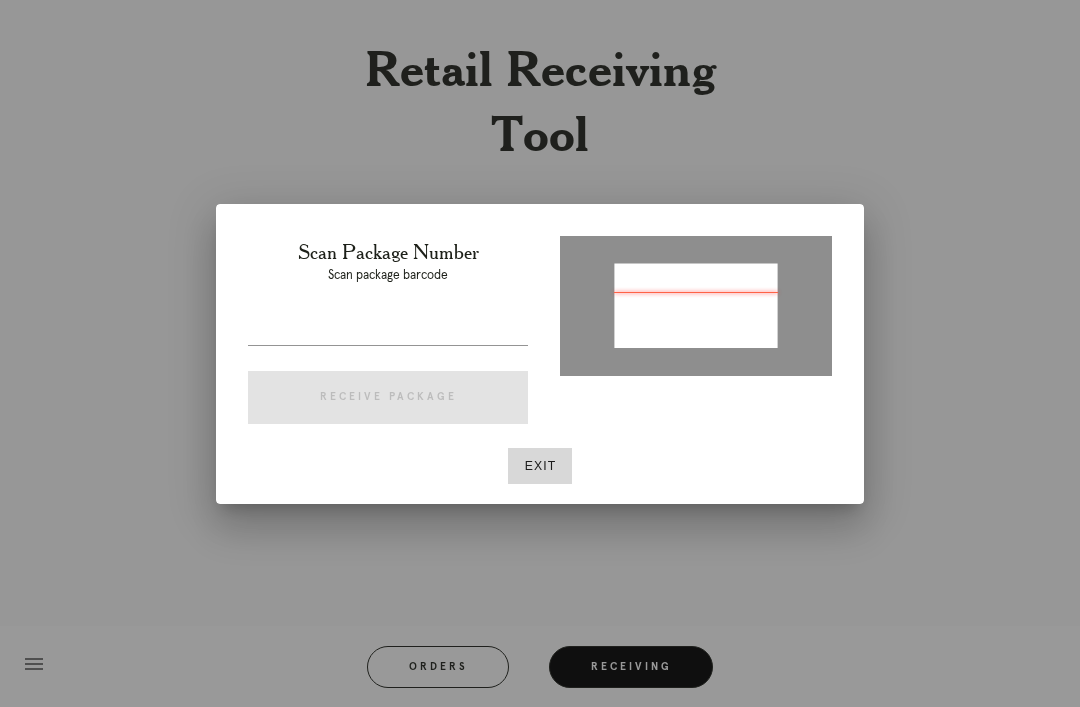 type on "P198667072848620" 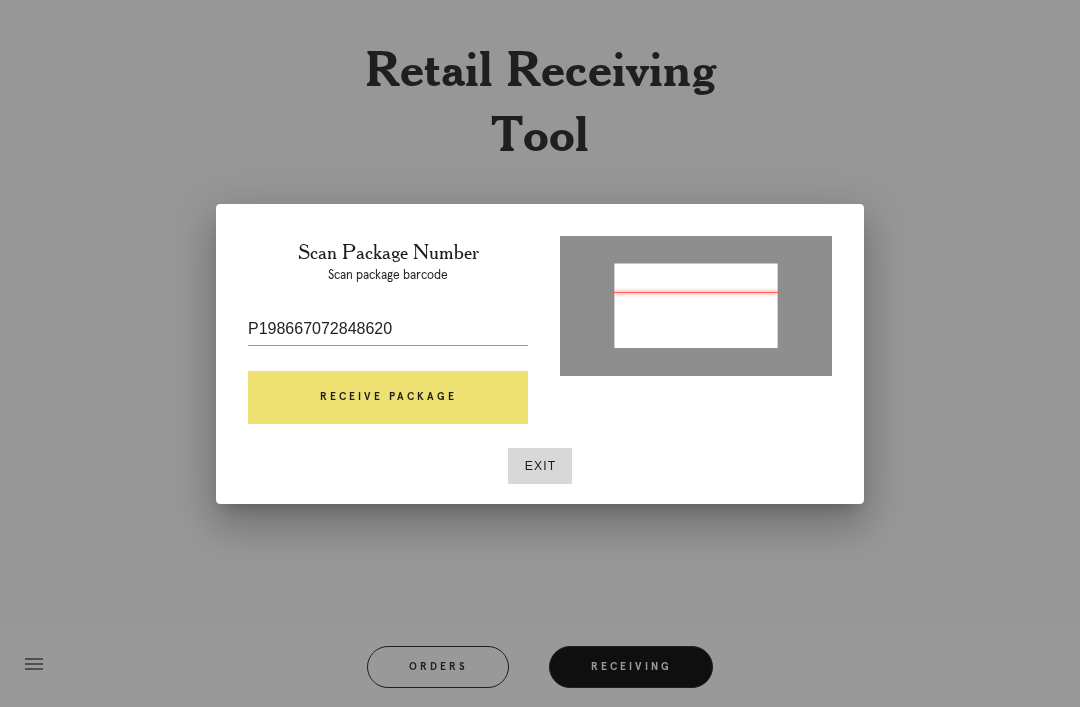 click on "Receive Package" at bounding box center [388, 398] 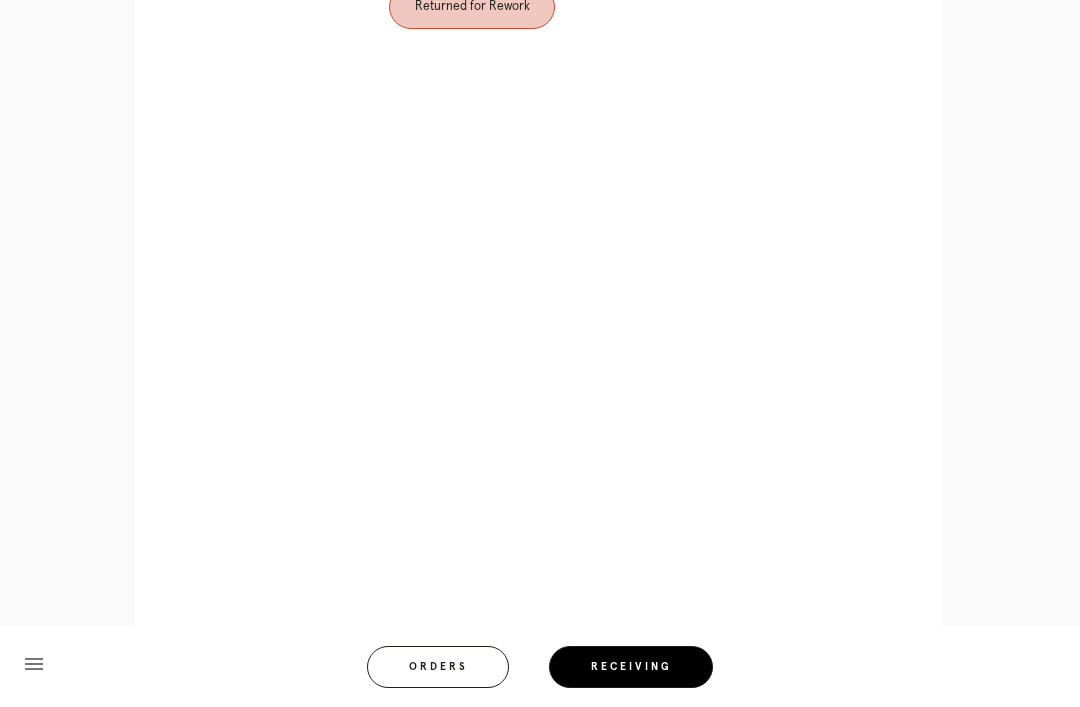 scroll, scrollTop: 942, scrollLeft: 0, axis: vertical 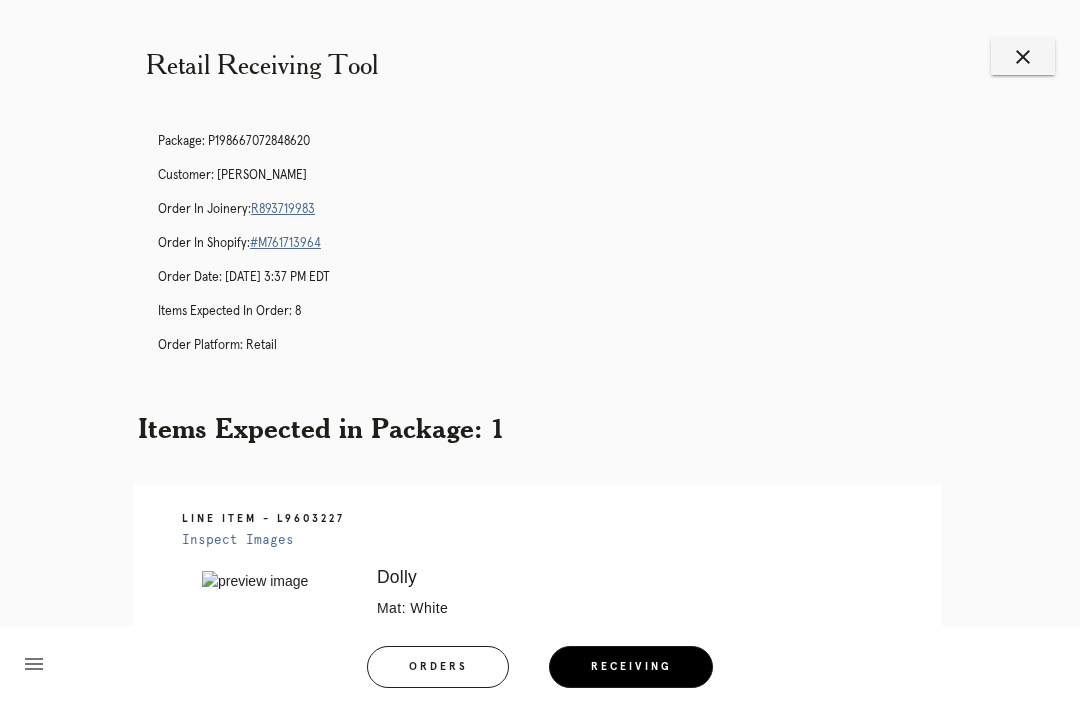 click on "Retail Receiving Tool   close   Package: P198667072848620   Customer: Bailey Brougher
Order in Joinery:
R893719983
Order in Shopify:
#M761713964
Order Date:
06/13/2025  3:37 PM EDT
Items Expected in Order: 8   Order Platform: retail     Items Expected in Package:  1
Line Item - L9603227
Inspect Images
Error retreiving frame spec #9651744
Dolly
Mat: White
Mat Width: 1.5
Artwork Size:
18.0
x
24.0
Frame Size:
22.125
x
28.125
Conveyance: shipped
Attempt: 2
Hanging Hardware: Wire, 2-Hole Hanger, Large Sticker
Return Instructions:
Corners chipped, dent at left side moulding. Please reframe (Mc 6/23)
Ready for Pickup" at bounding box center (540, 598) 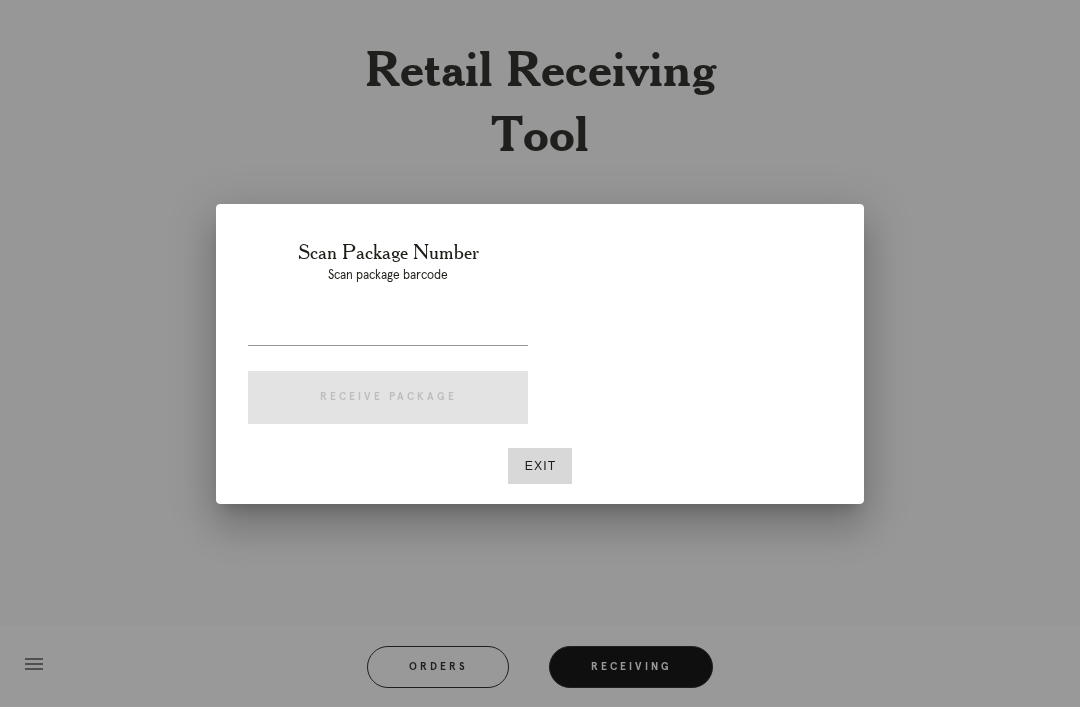 scroll, scrollTop: 0, scrollLeft: 0, axis: both 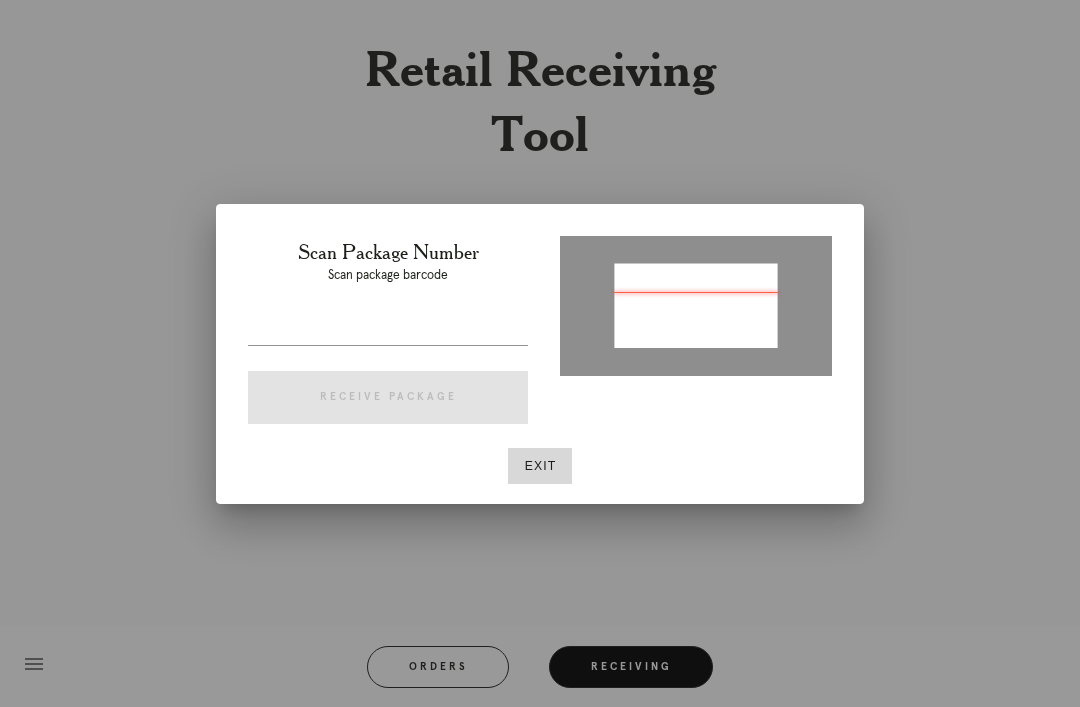 type on "P947475286995059" 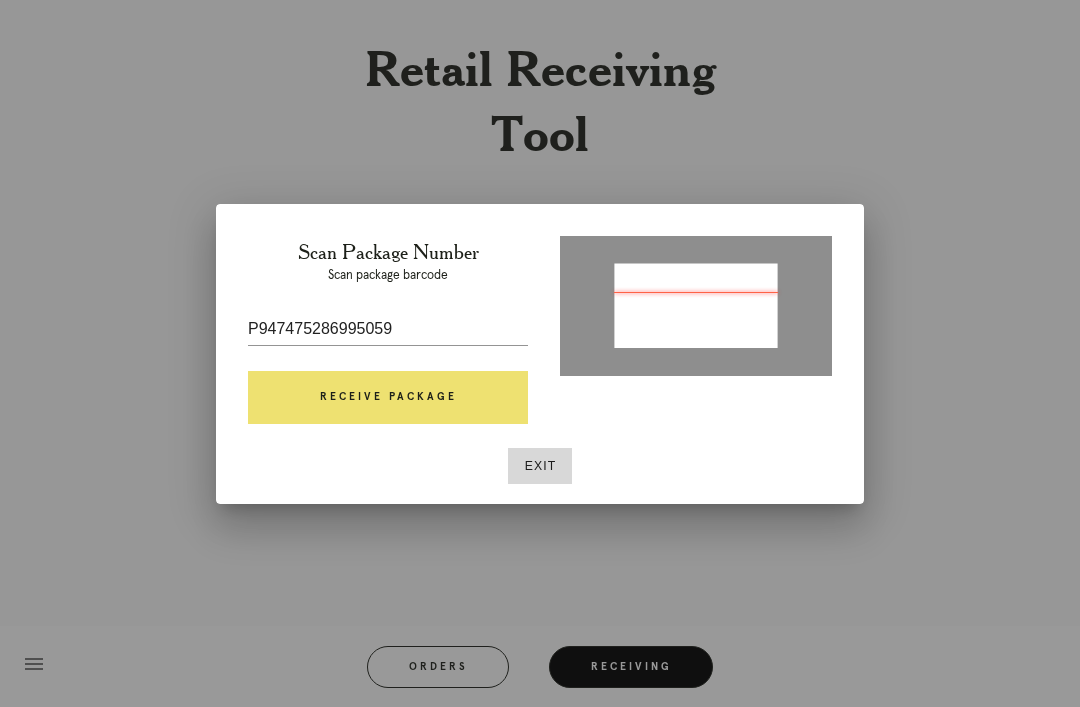 click on "Receive Package" at bounding box center (388, 398) 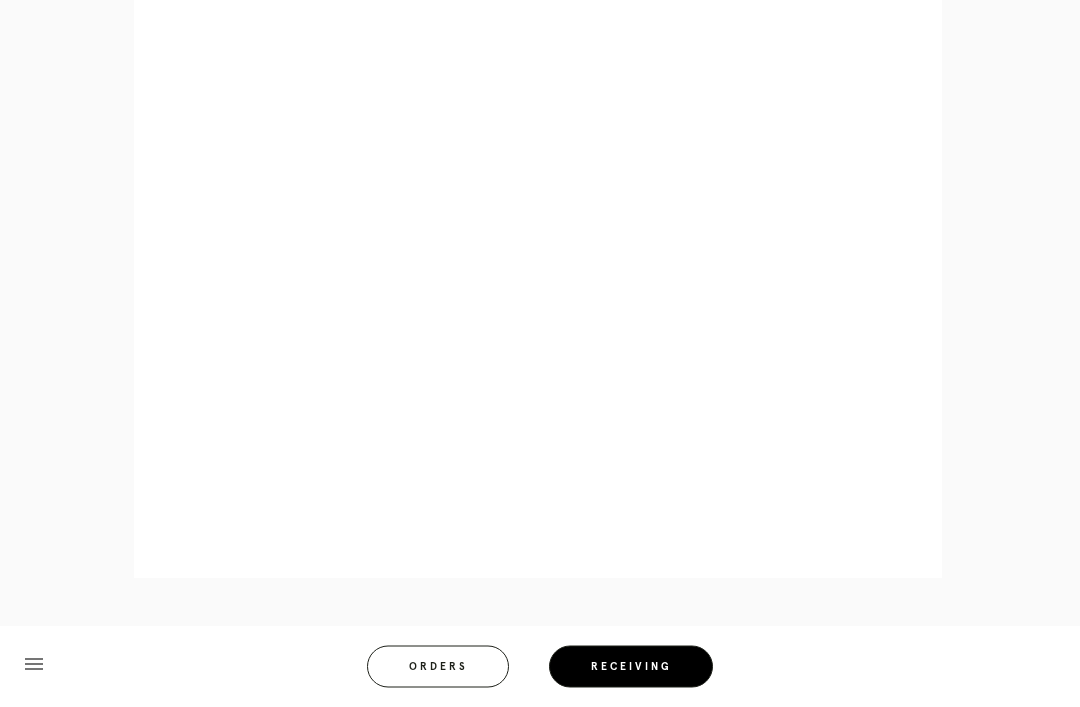 scroll, scrollTop: 1030, scrollLeft: 0, axis: vertical 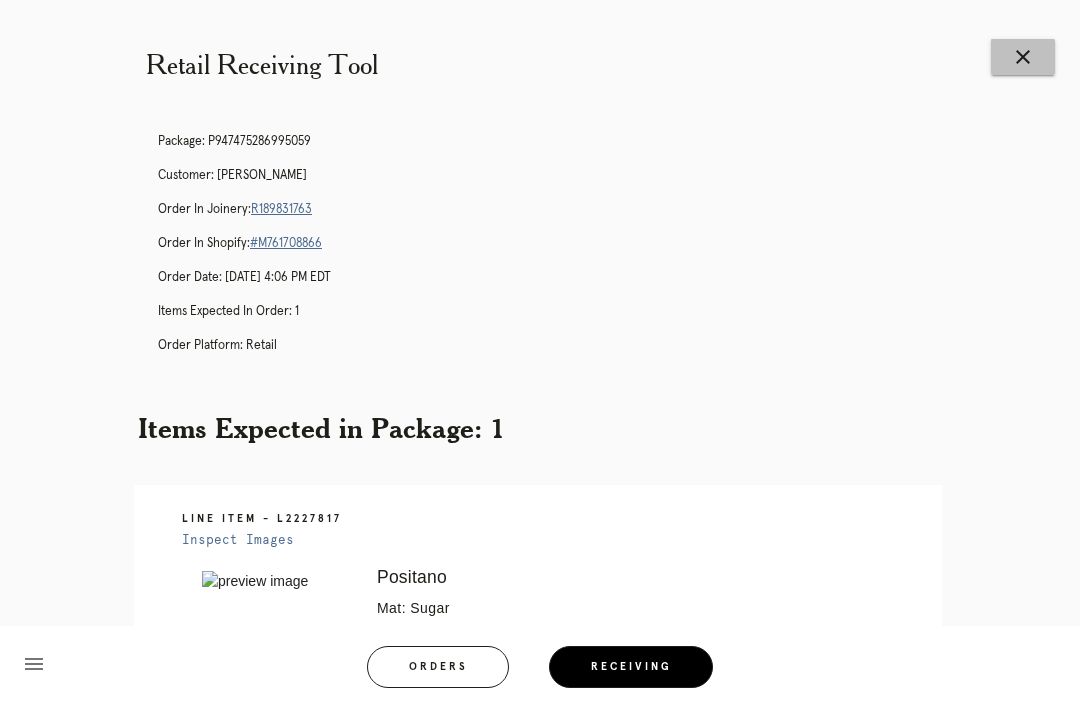 click on "close" at bounding box center (1023, 57) 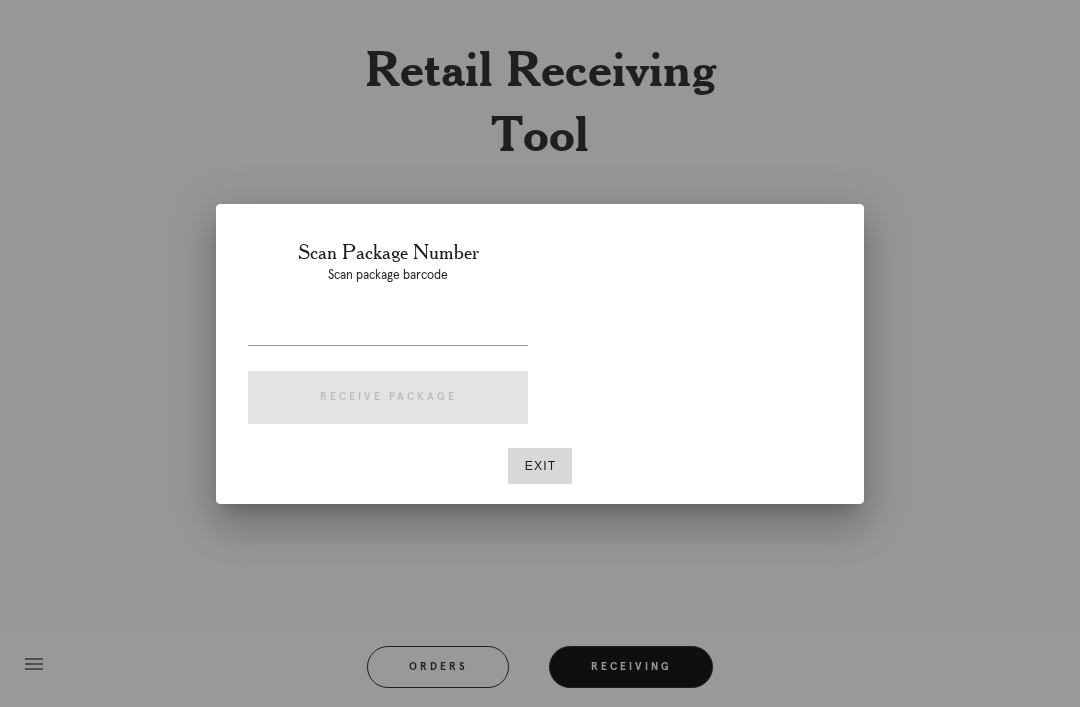 scroll, scrollTop: 0, scrollLeft: 0, axis: both 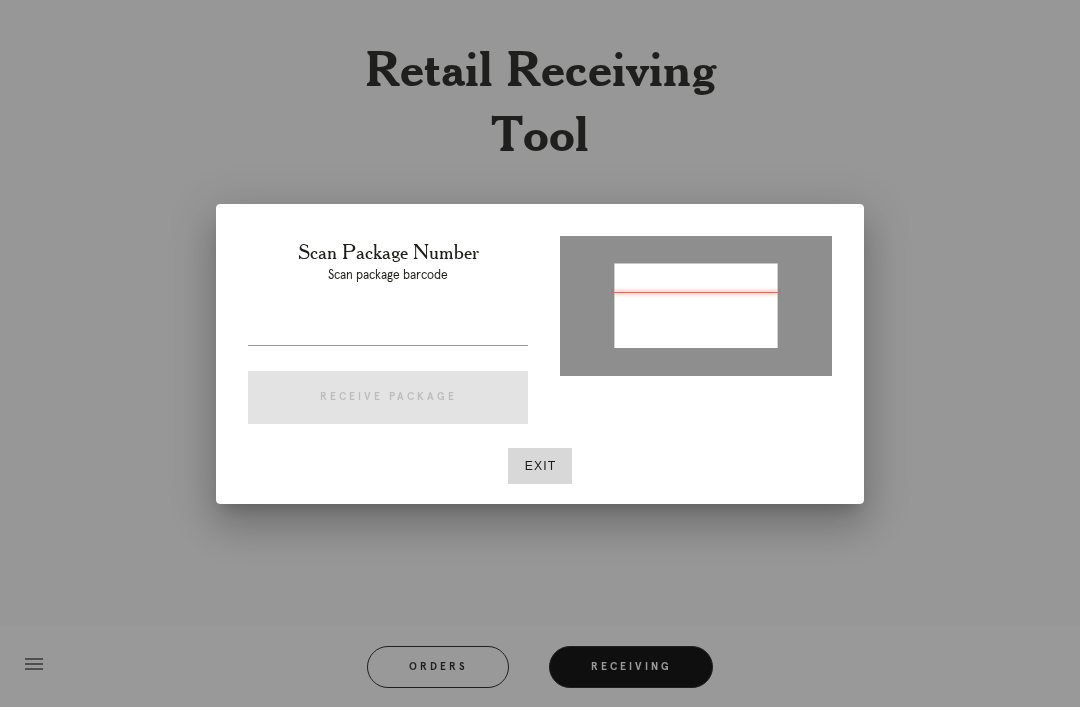 type on "P873856371429694" 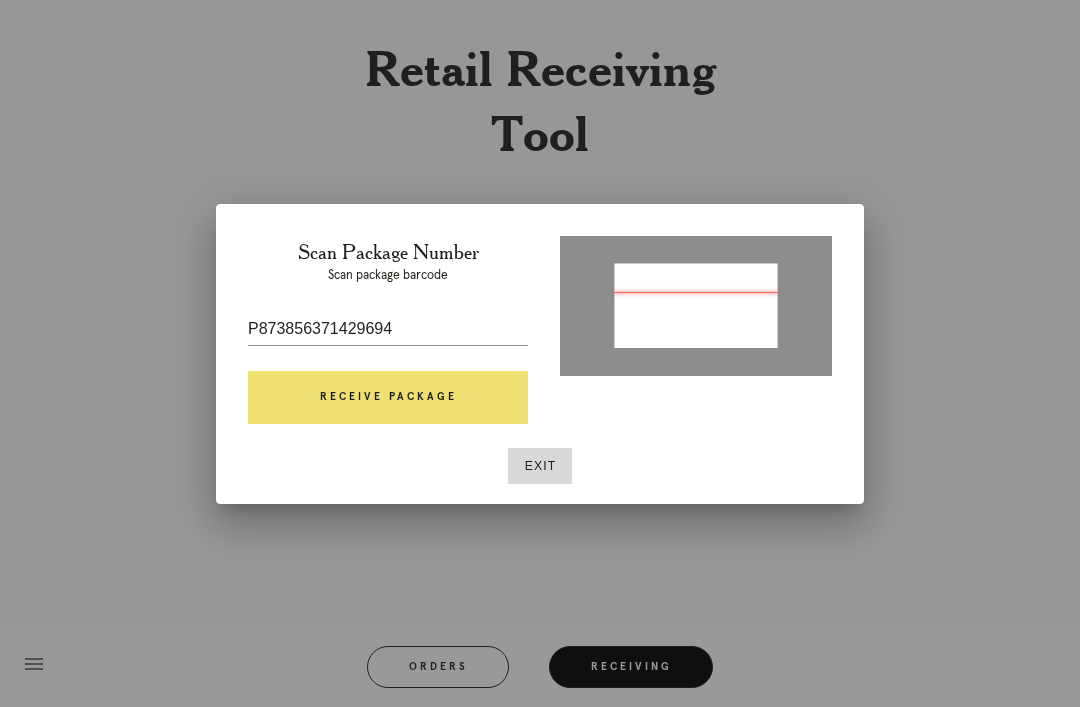 click on "Receive Package" at bounding box center (388, 398) 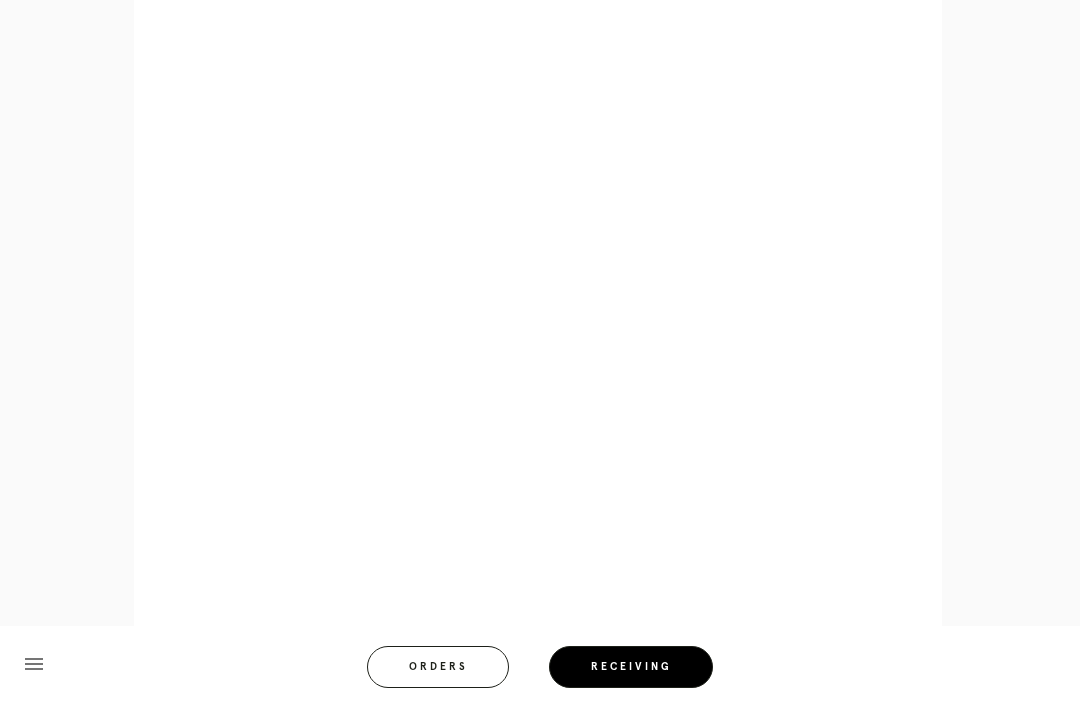 scroll, scrollTop: 858, scrollLeft: 0, axis: vertical 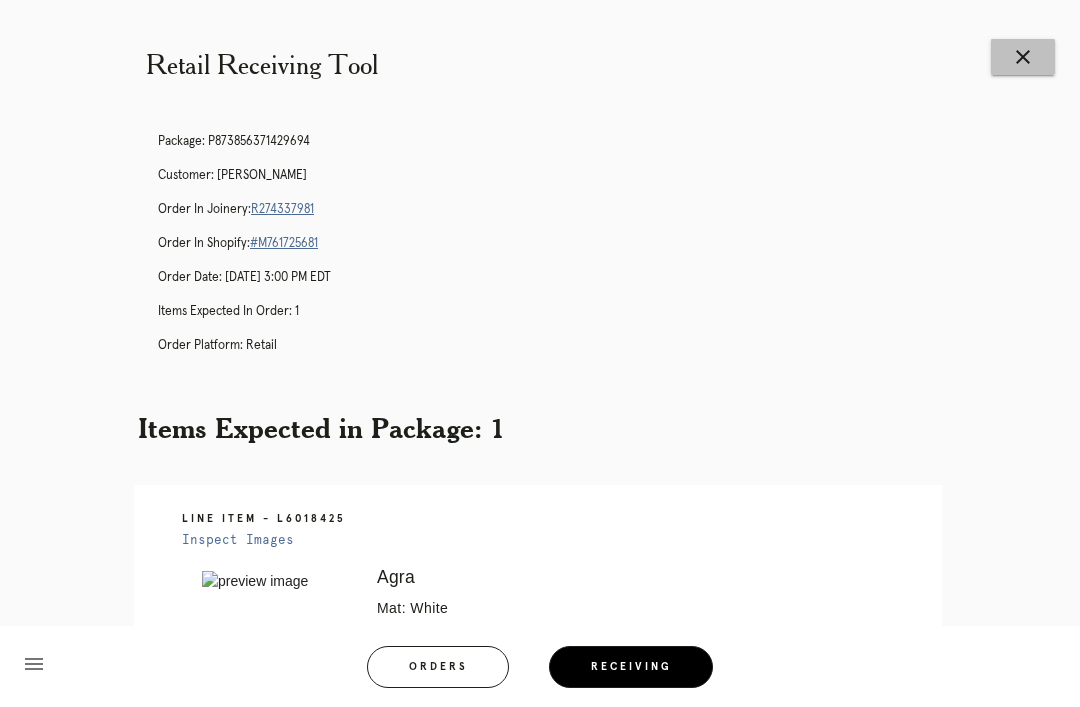 click on "close" at bounding box center (1023, 57) 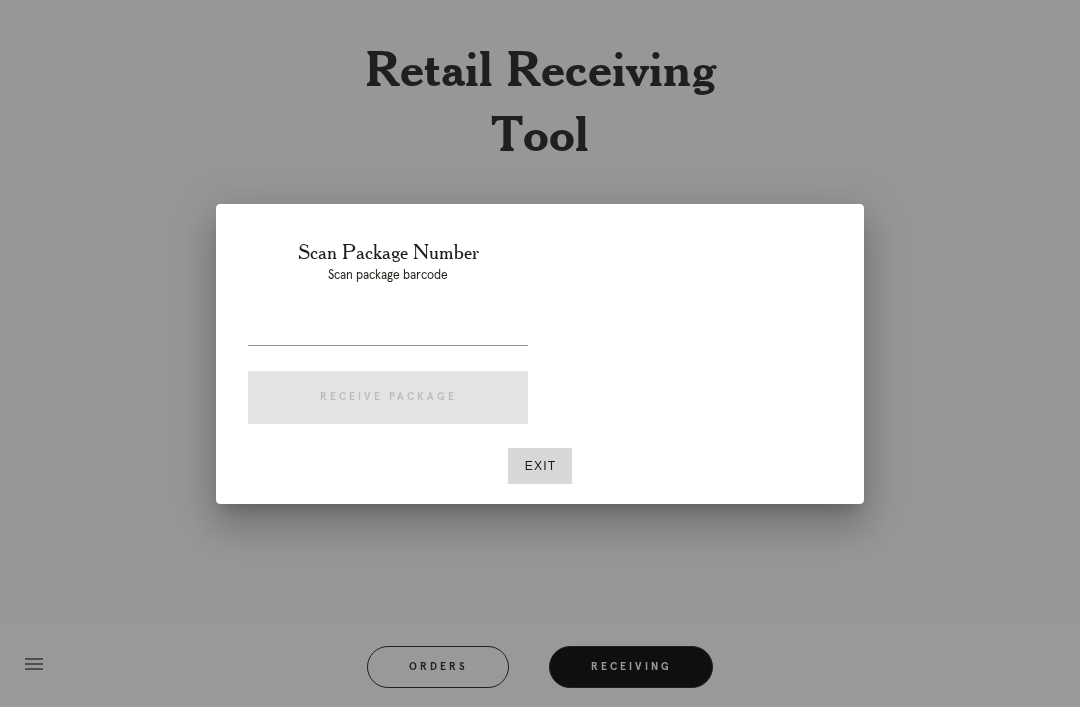 scroll, scrollTop: 0, scrollLeft: 0, axis: both 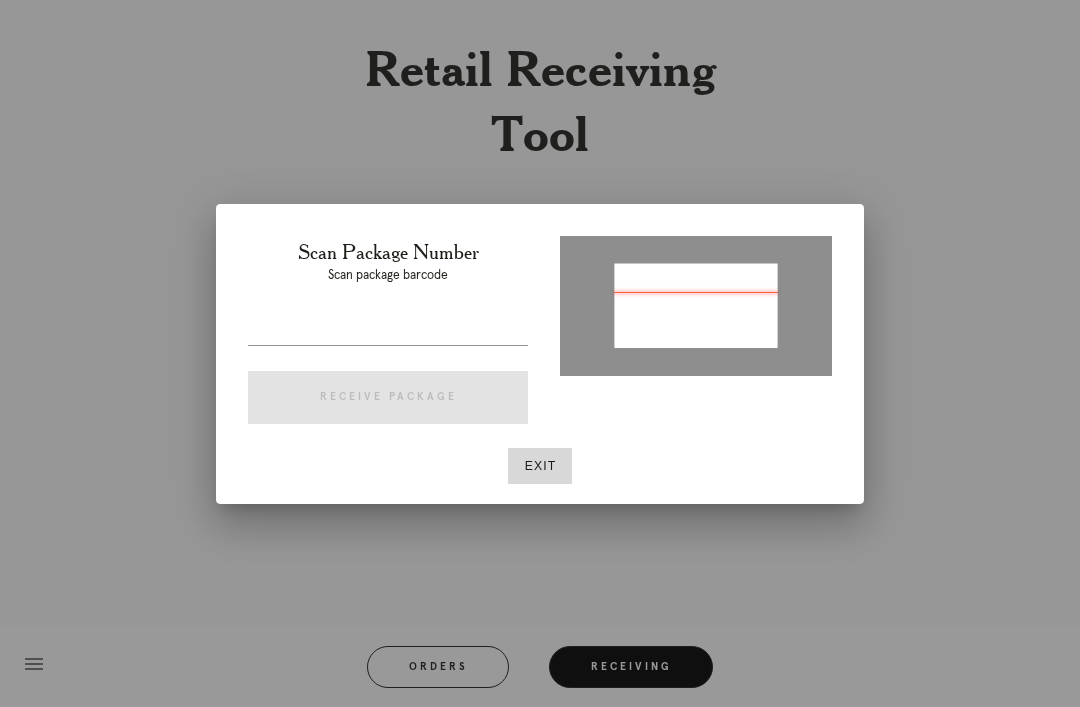 type on "P325172561145990" 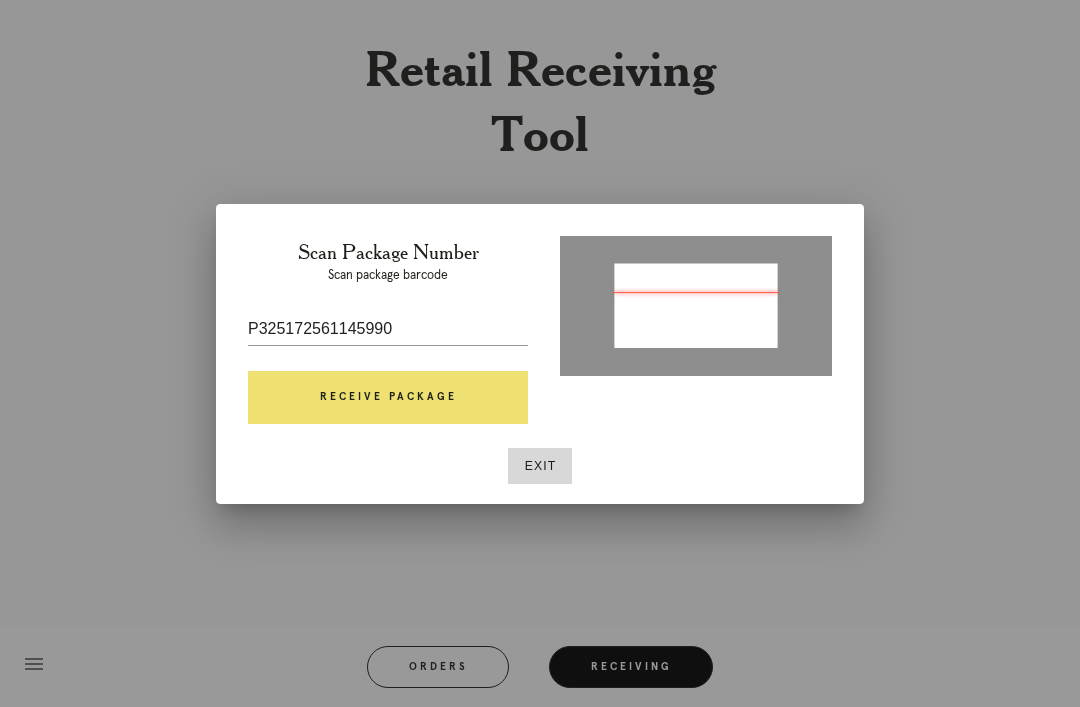 click on "Receive Package" at bounding box center [388, 398] 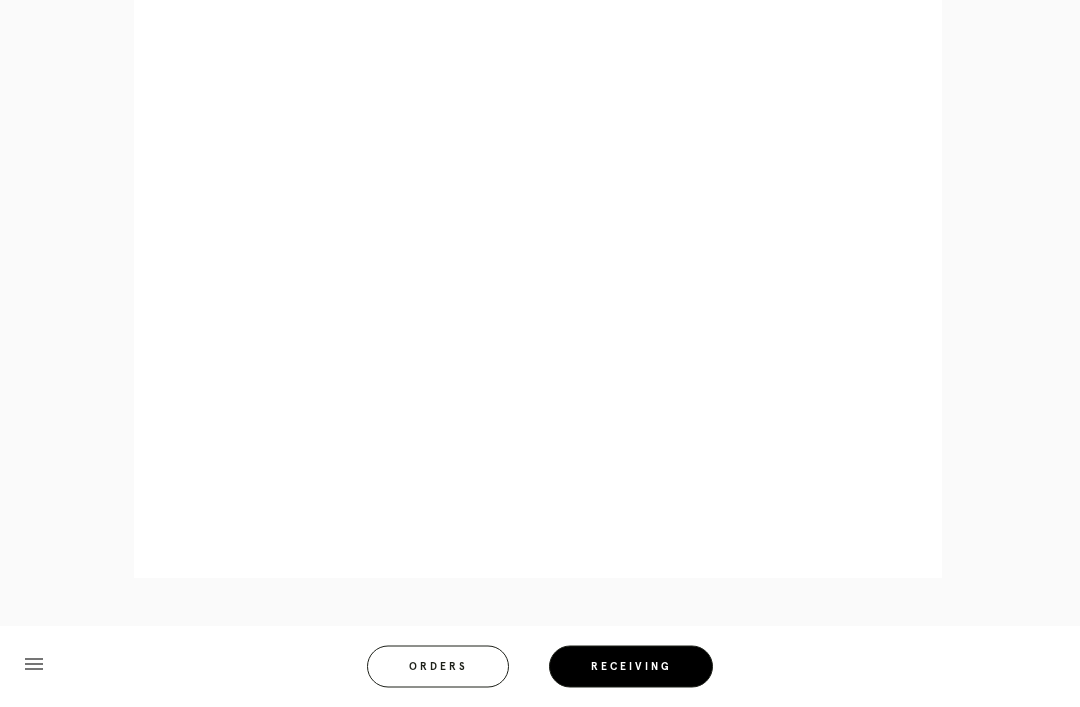 scroll, scrollTop: 858, scrollLeft: 0, axis: vertical 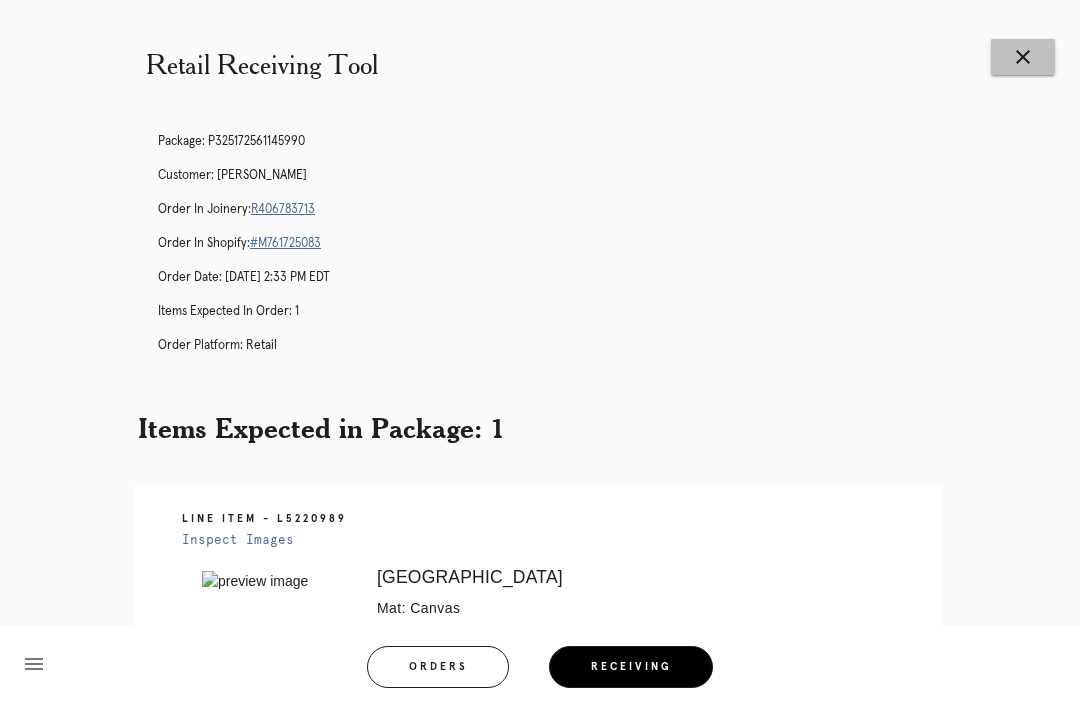 click on "close" at bounding box center (1023, 57) 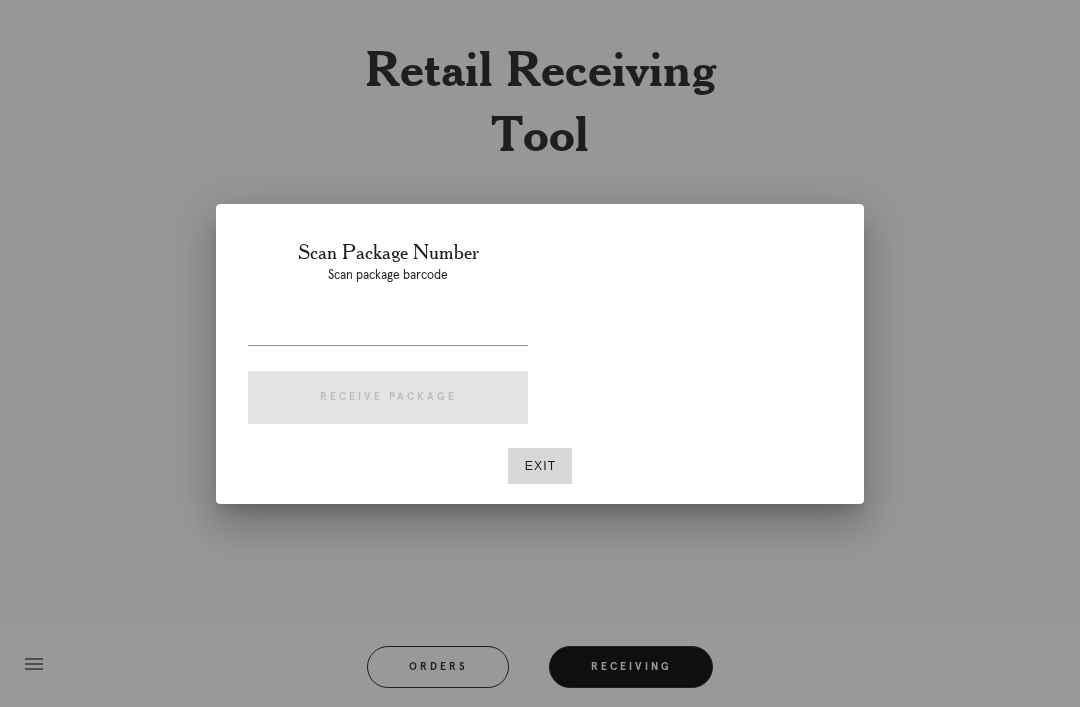 scroll, scrollTop: 0, scrollLeft: 0, axis: both 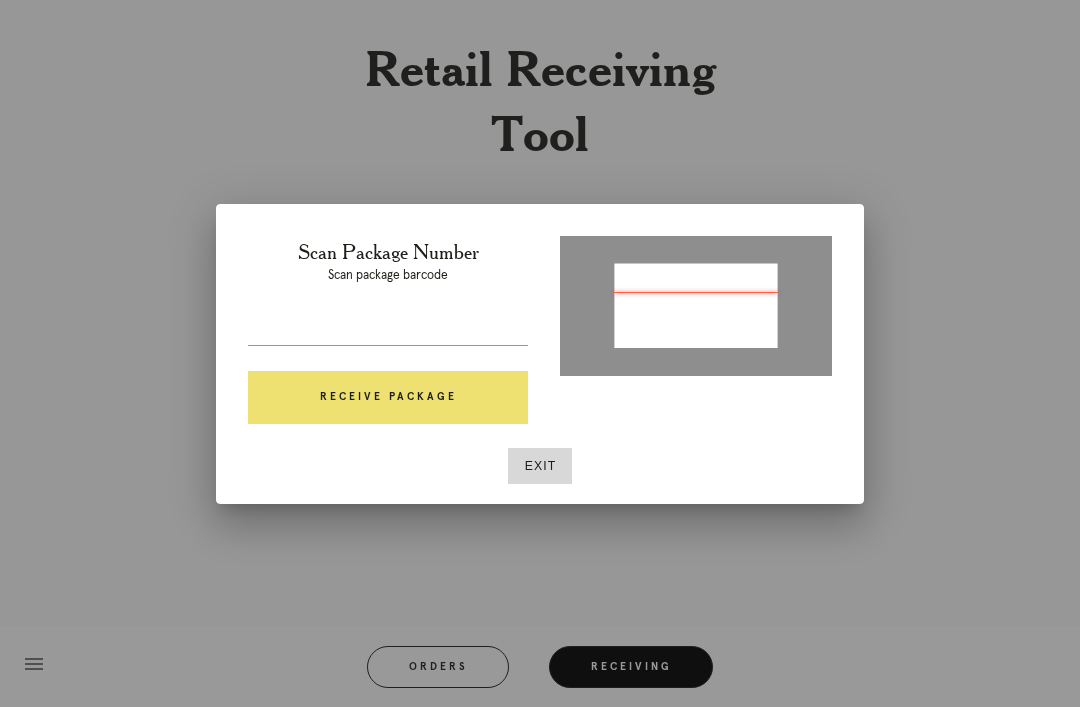 type on "P604678325094387" 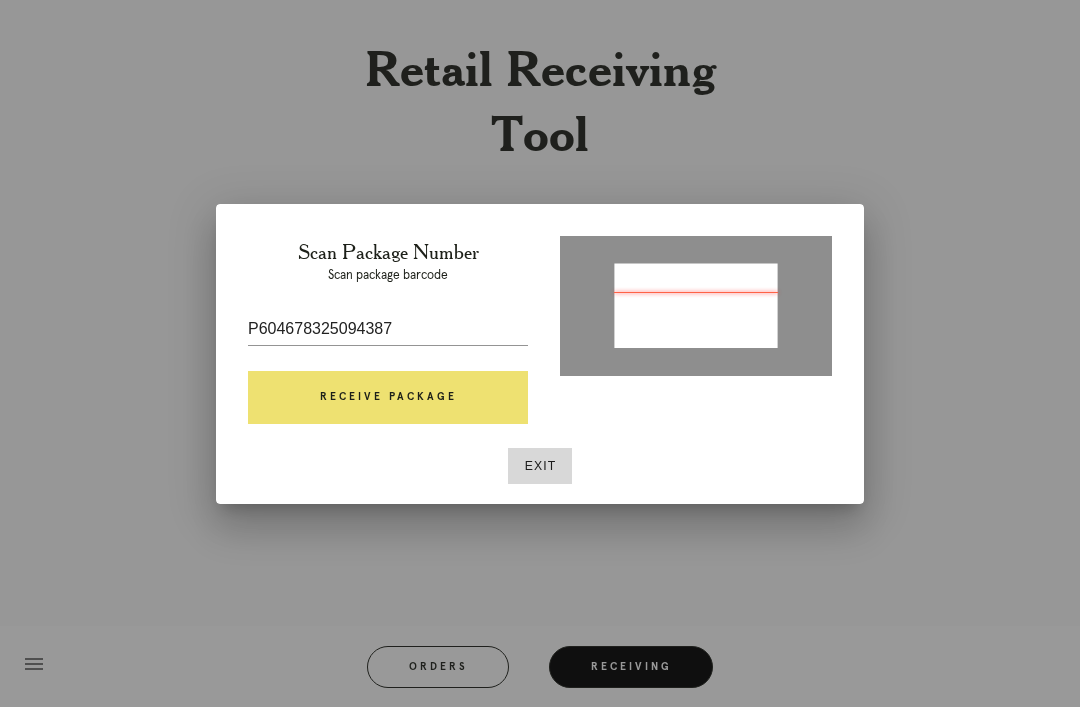 click on "Receive Package" at bounding box center [388, 398] 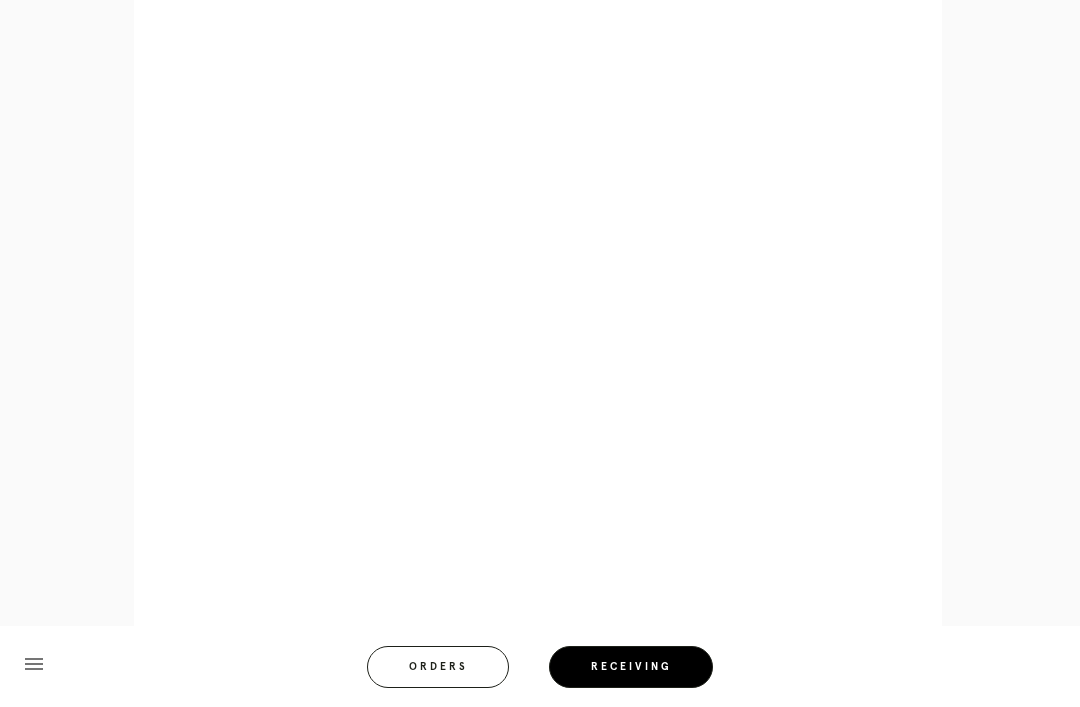 scroll, scrollTop: 858, scrollLeft: 0, axis: vertical 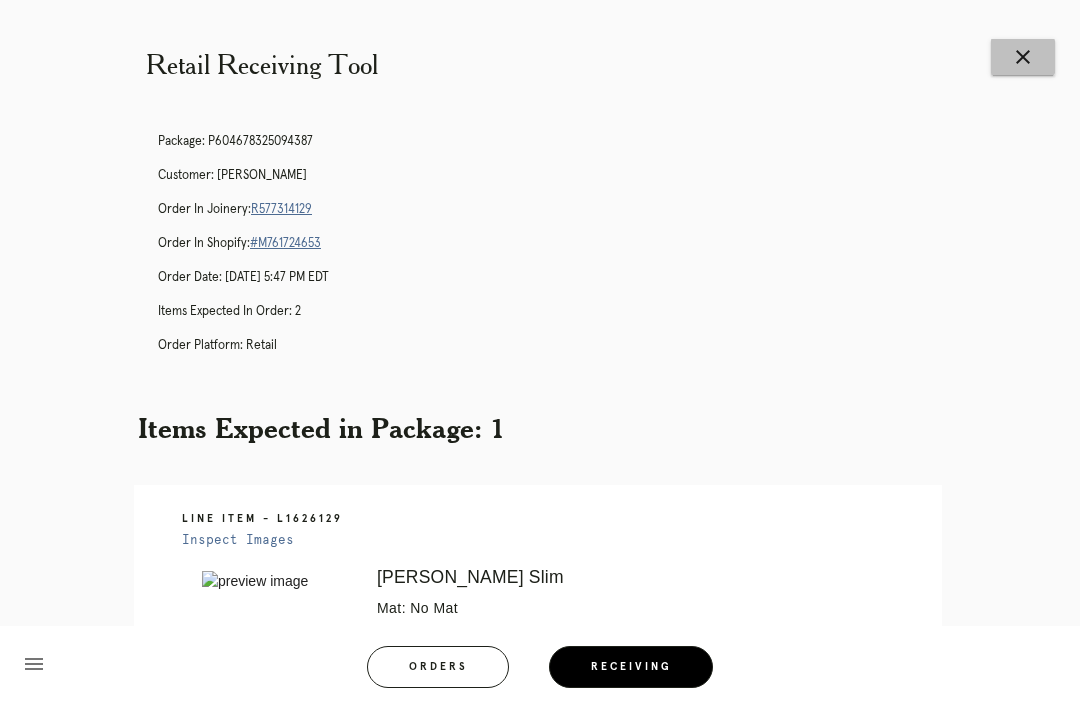 click on "close" at bounding box center [1023, 57] 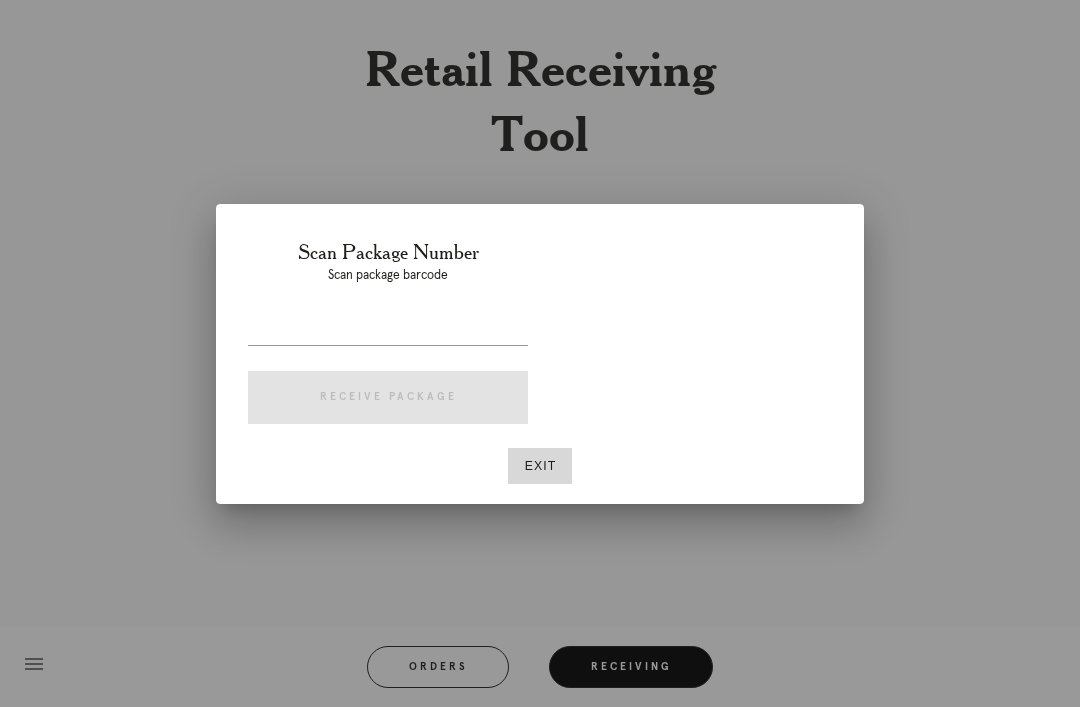 scroll, scrollTop: 0, scrollLeft: 0, axis: both 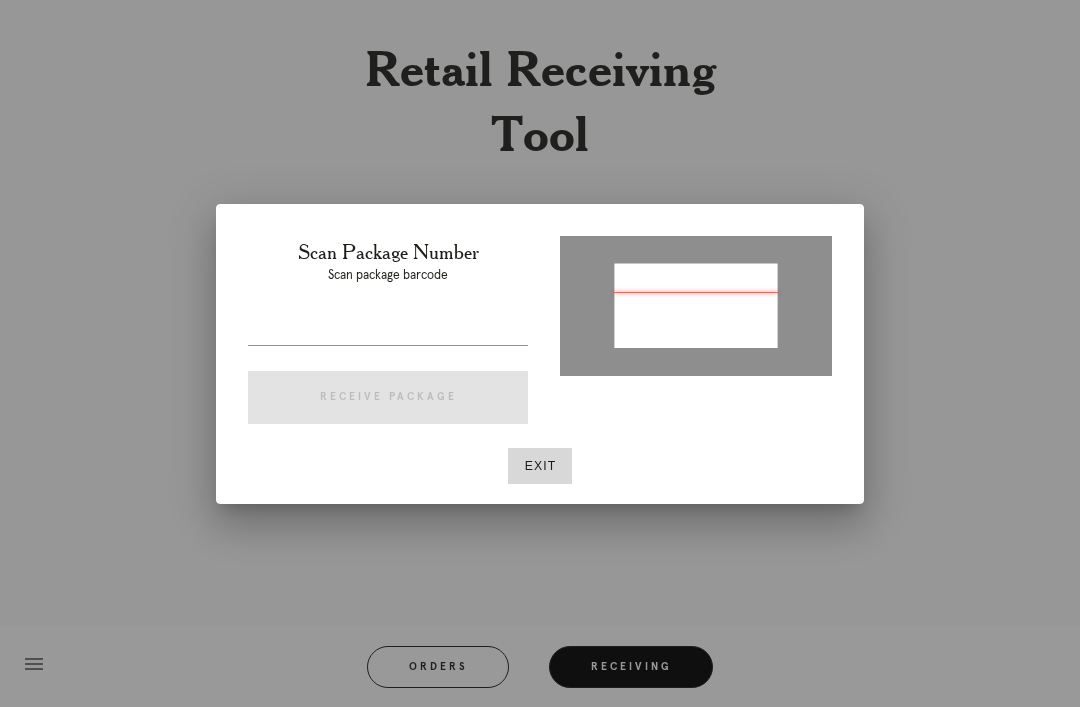type on "P107754614083602" 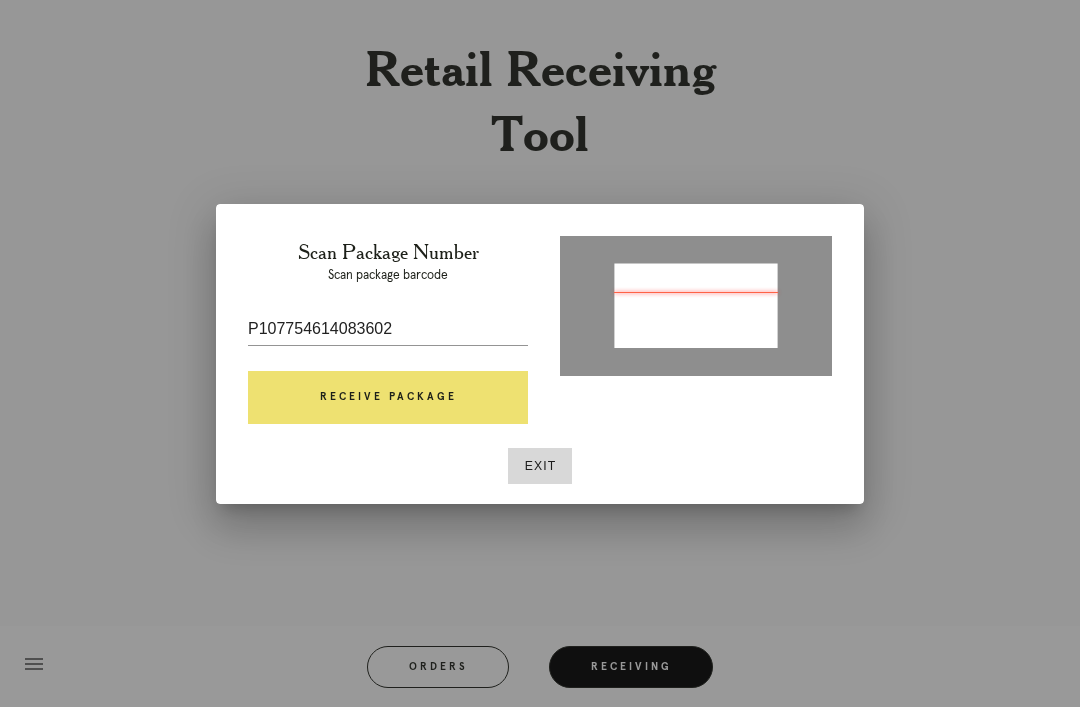 click on "Receive Package" at bounding box center [388, 398] 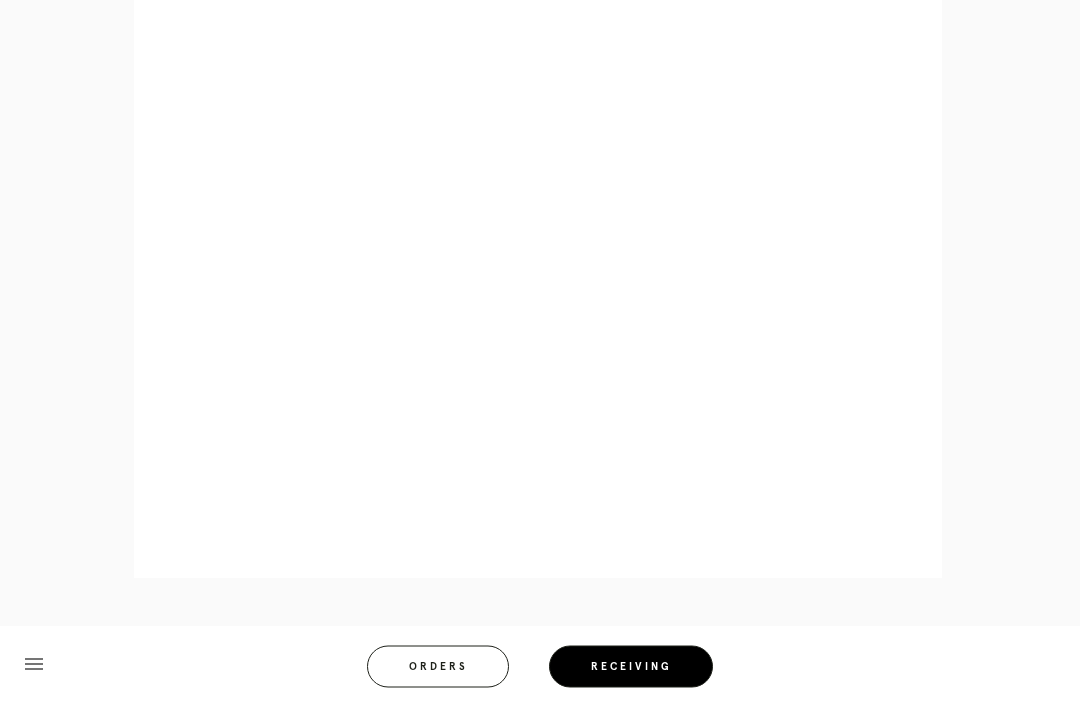 scroll, scrollTop: 892, scrollLeft: 0, axis: vertical 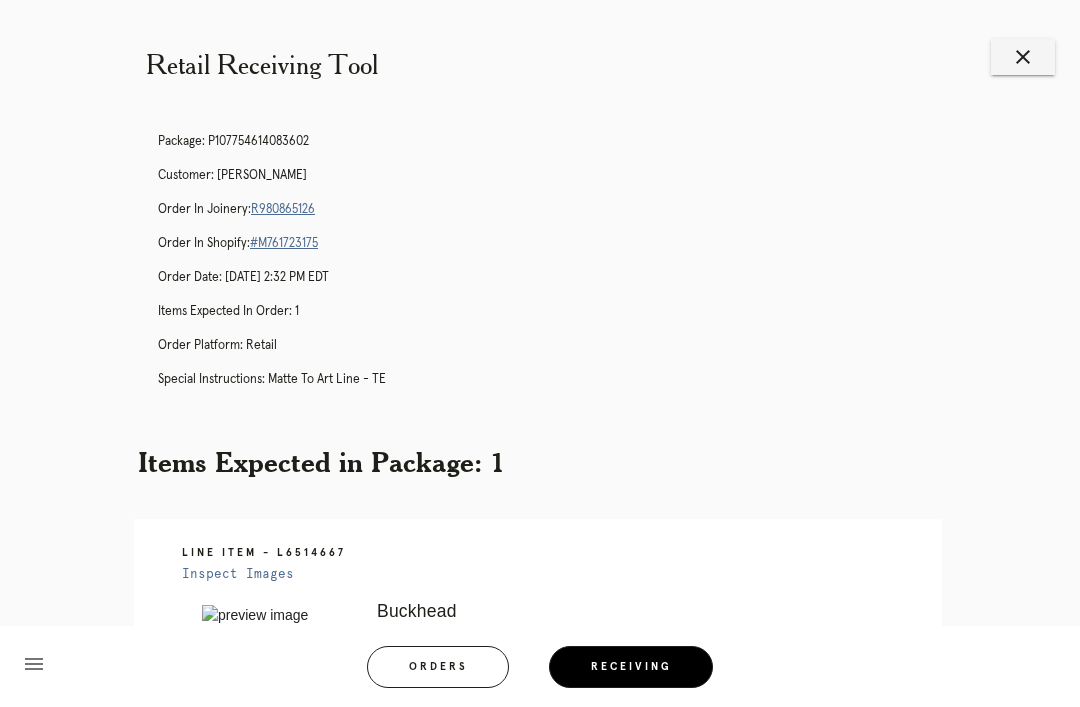 click on "close" at bounding box center [1023, 57] 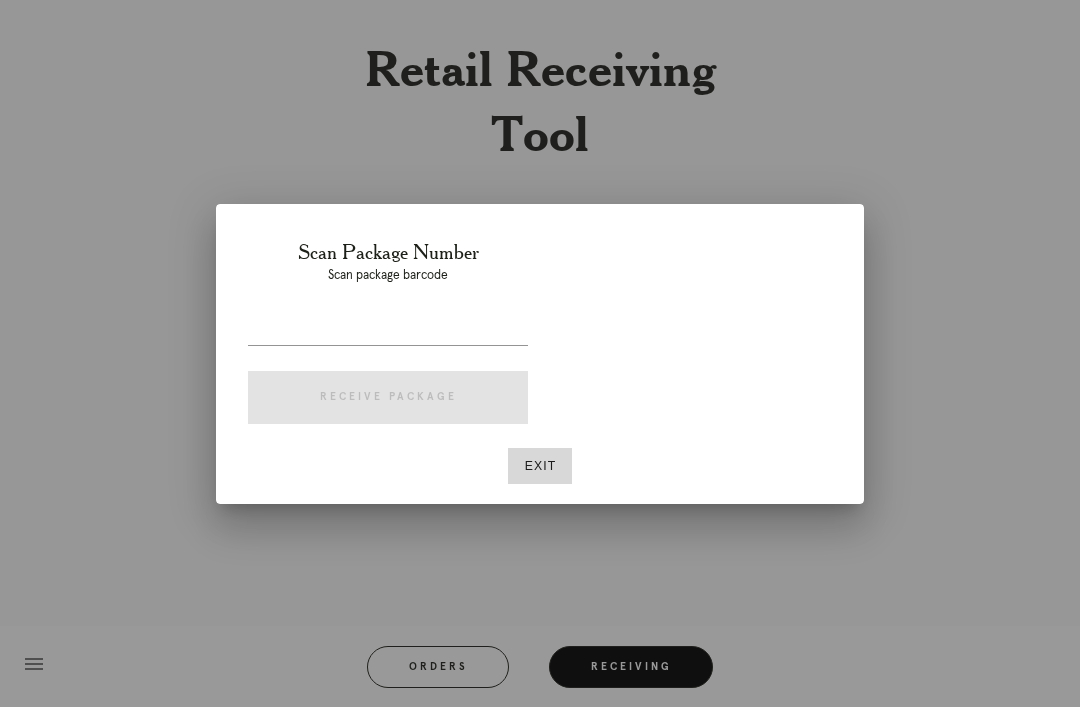 scroll, scrollTop: 0, scrollLeft: 0, axis: both 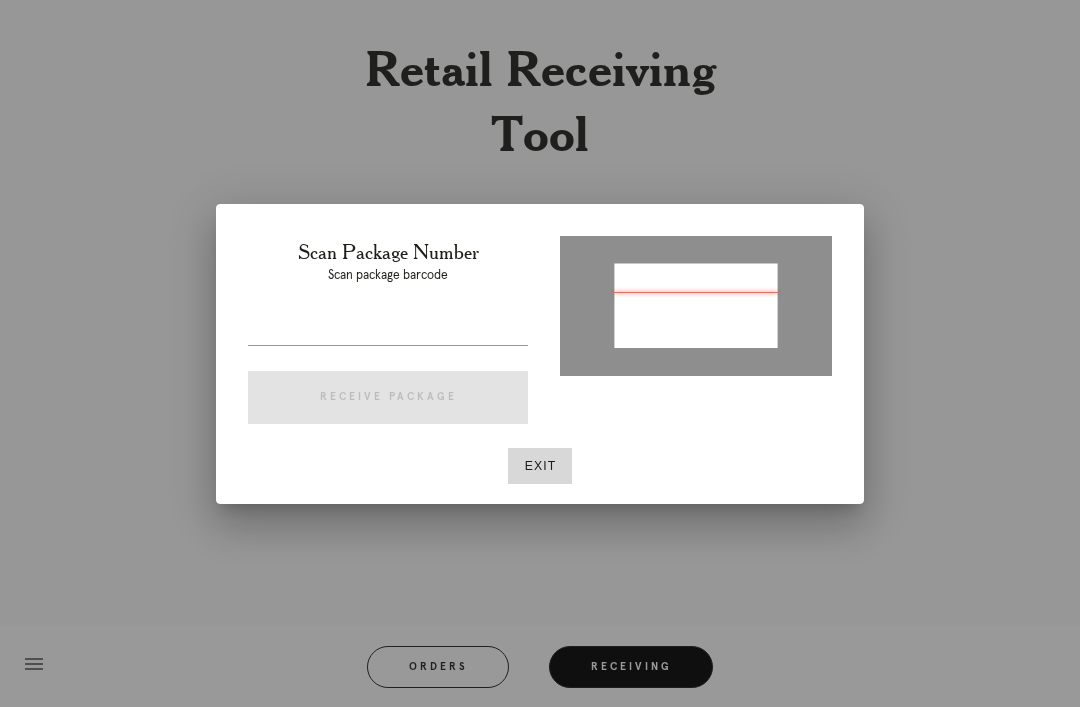 type on "P418919917823754" 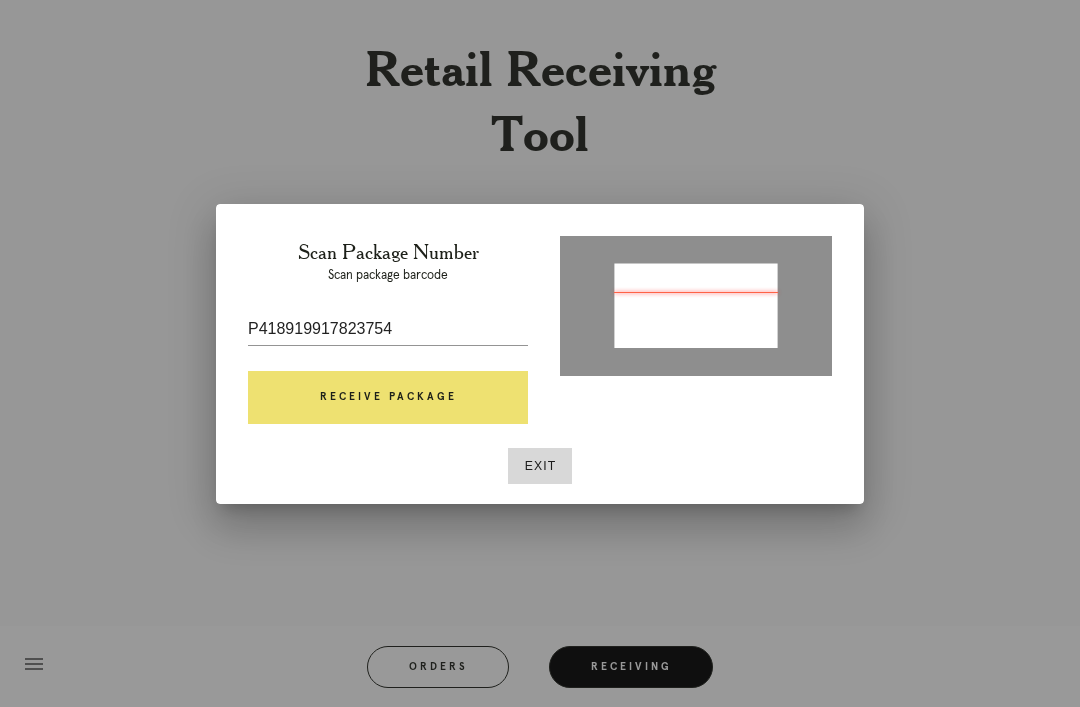 click on "Receive Package" at bounding box center [388, 398] 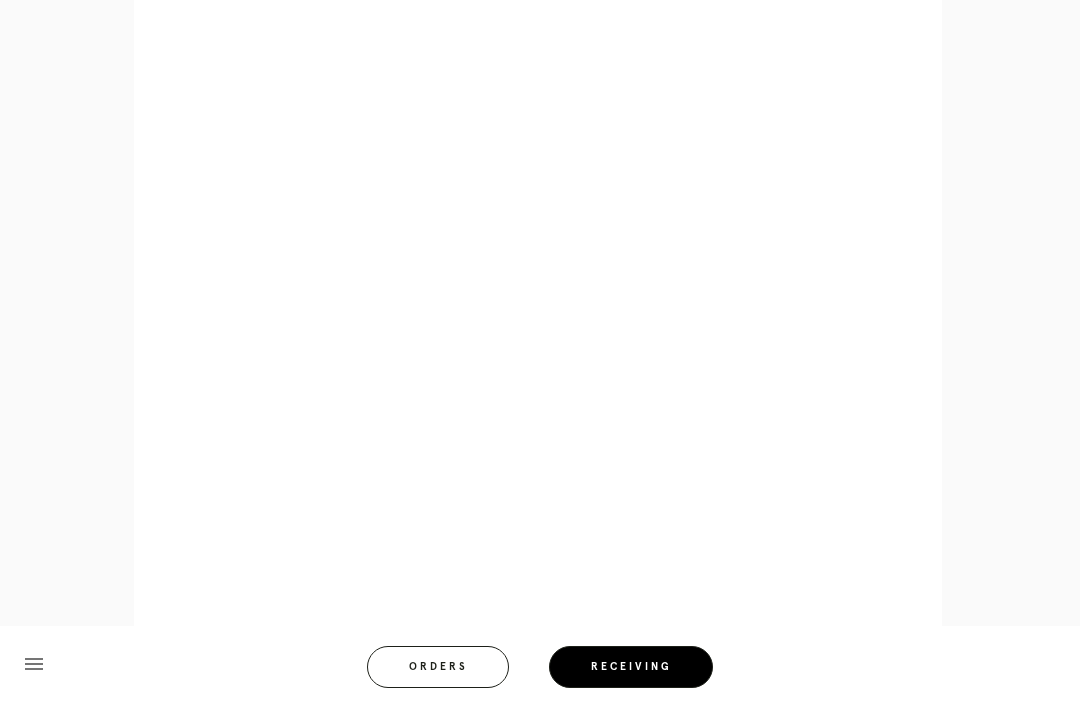 scroll, scrollTop: 858, scrollLeft: 0, axis: vertical 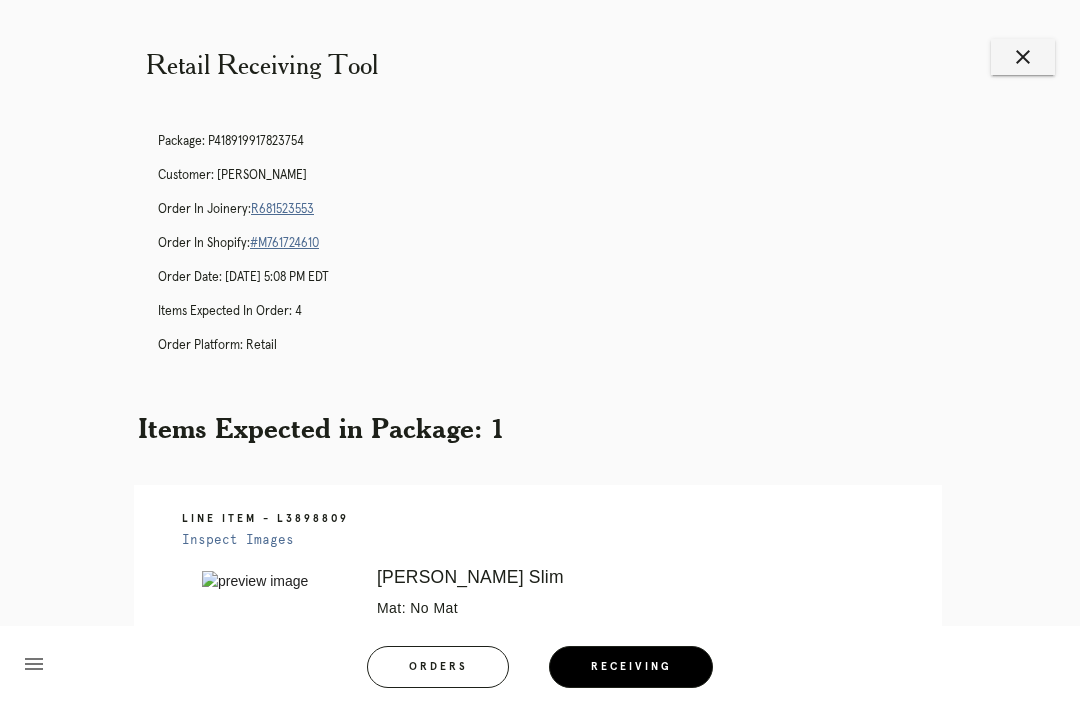 click on "close" at bounding box center (1023, 57) 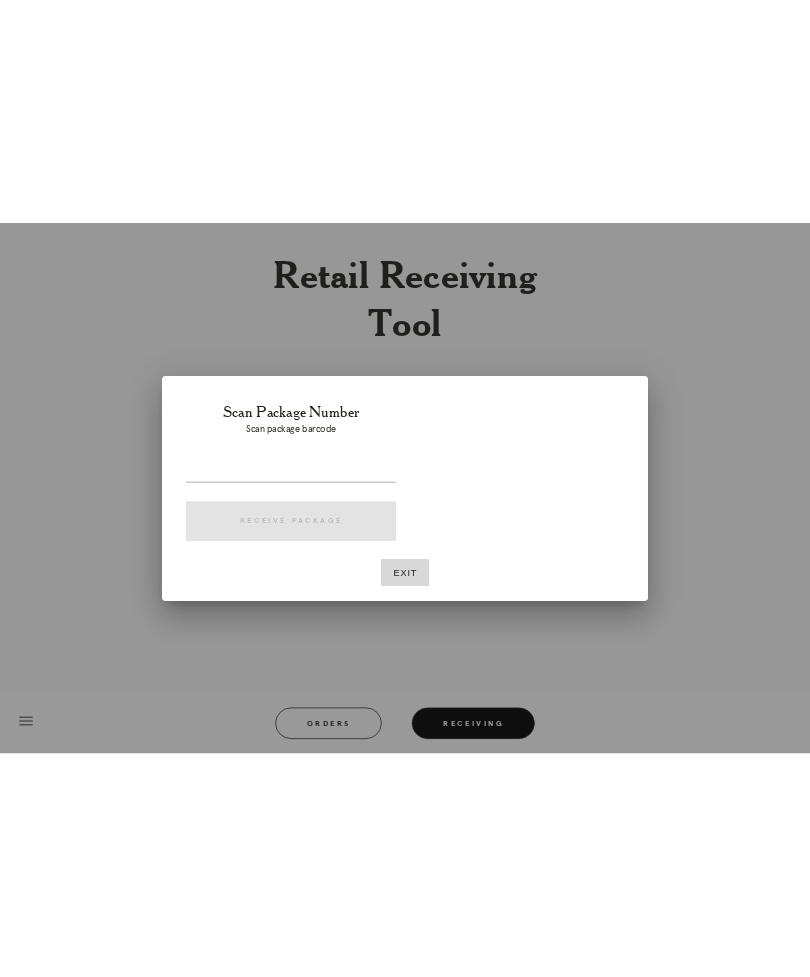 scroll, scrollTop: 0, scrollLeft: 0, axis: both 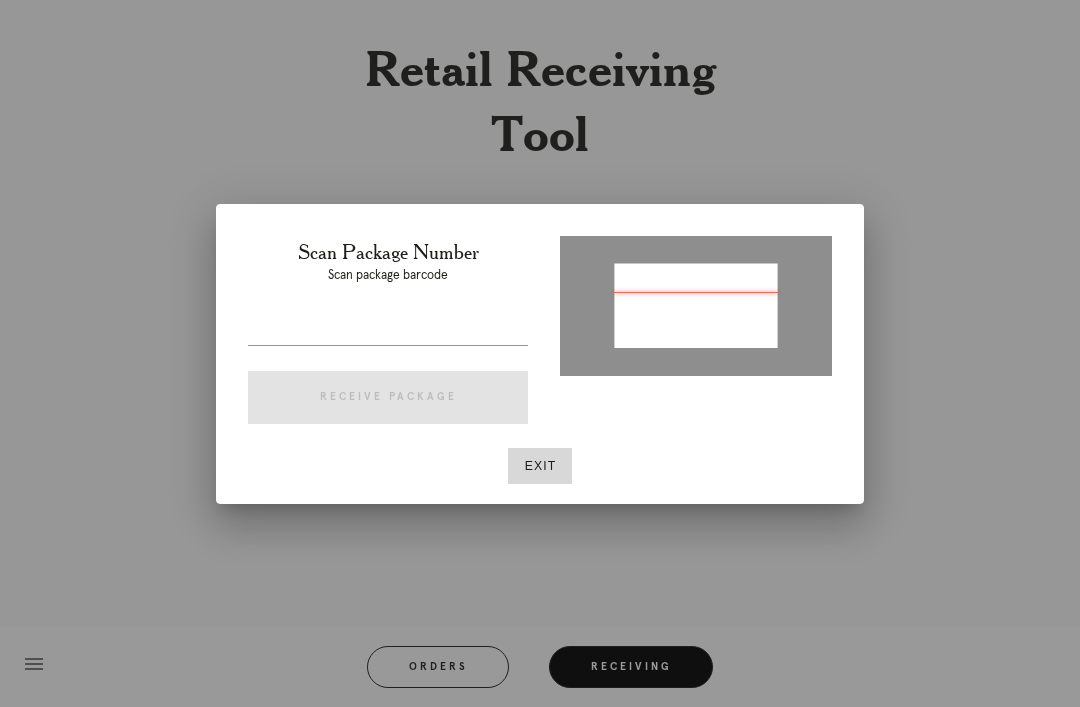 type on "P118439701828791" 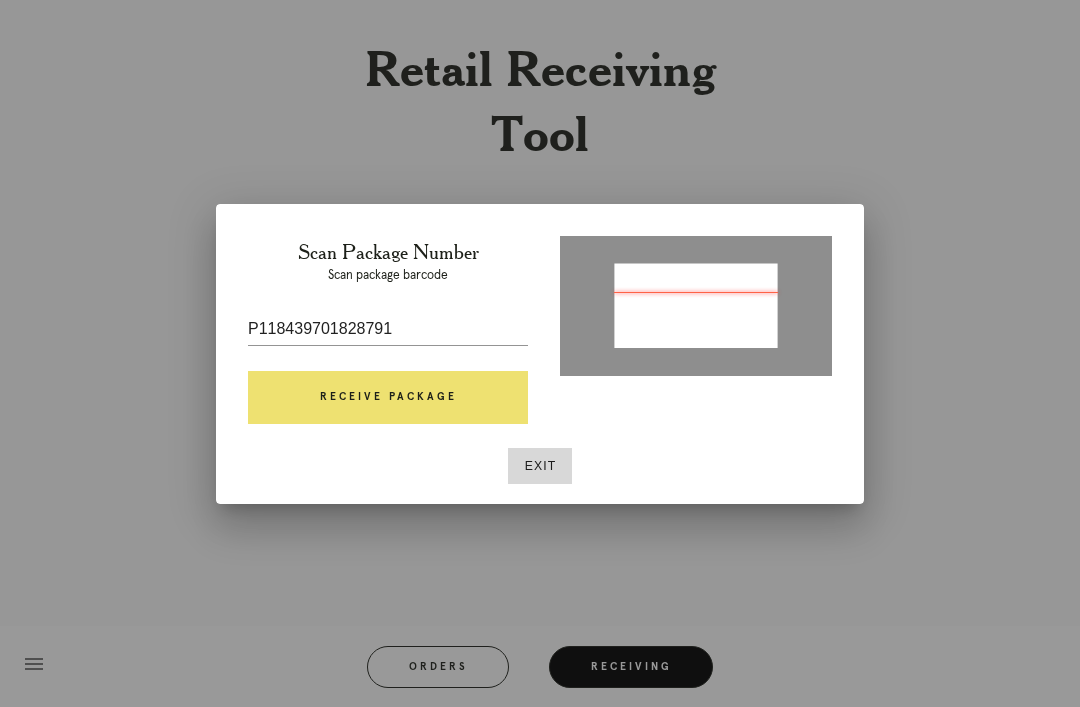 click on "Receive Package" at bounding box center (388, 398) 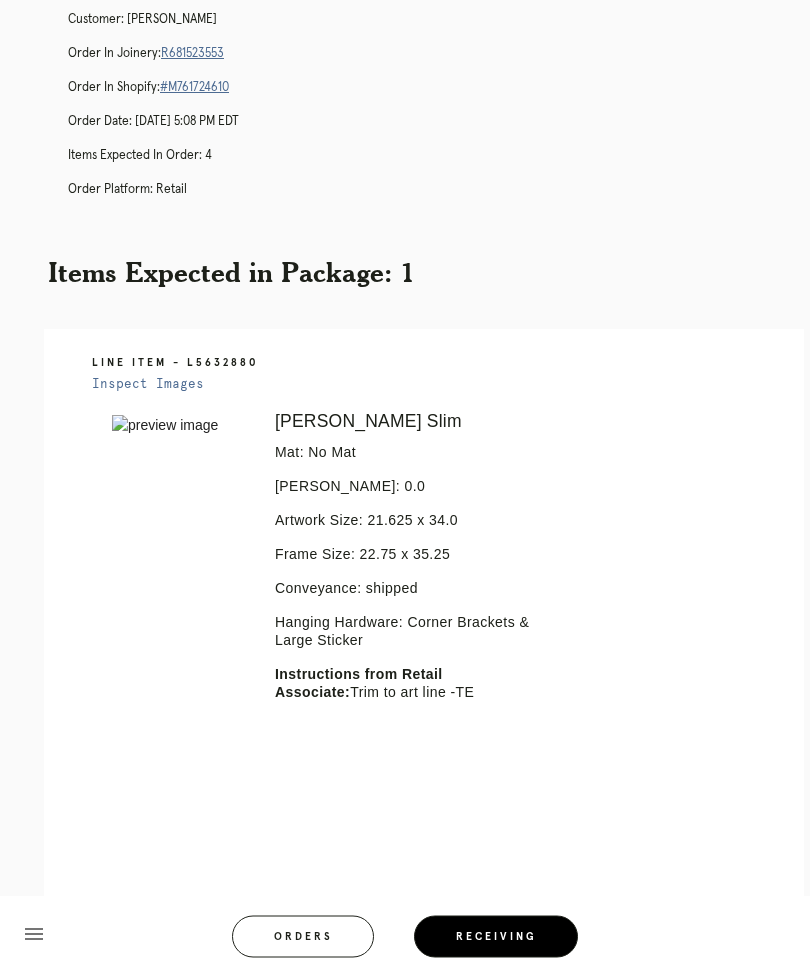 scroll, scrollTop: 156, scrollLeft: 0, axis: vertical 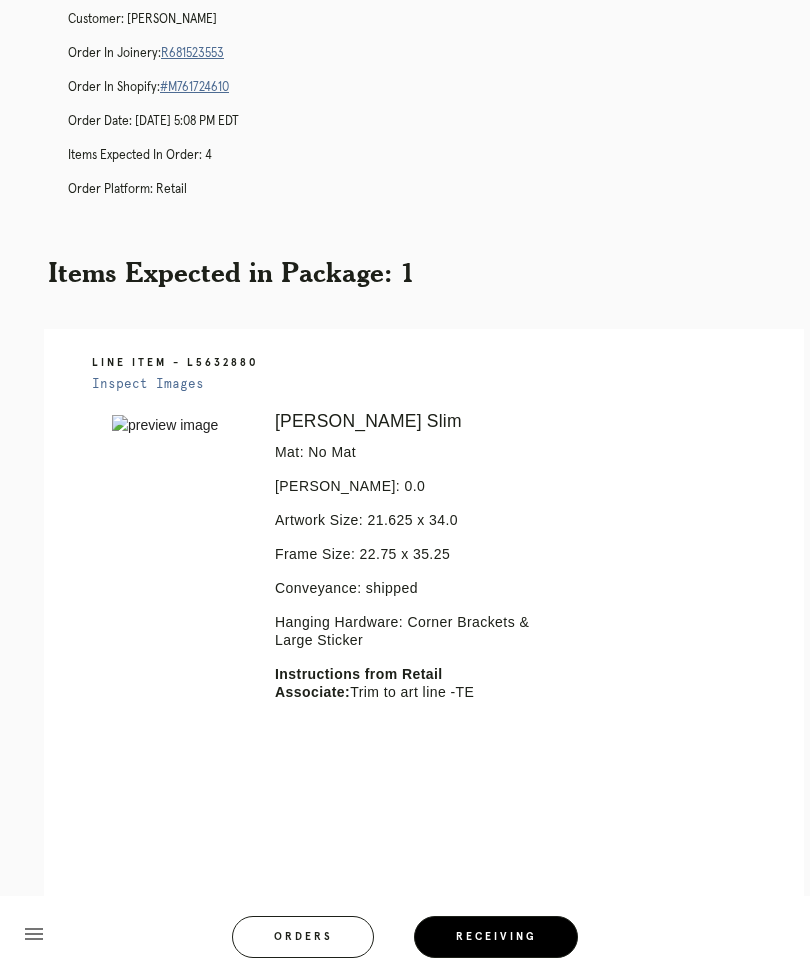 click on "Retail Receiving Tool   close   Package: P118439701828791   Customer: Wendy Wasserstrom
Order in Joinery:
R681523553
Order in Shopify:
#M761724610
Order Date:
06/30/2025  5:08 PM EDT
Items Expected in Order: 4   Order Platform: retail     Items Expected in Package:  1
Line Item - L5632880
Inspect Images
Error retreiving frame spec #9681593
Mercer Slim
Mat: No Mat
Mat Width: 0.0
Artwork Size:
21.625
x
34.0
Frame Size:
22.75
x
35.25
Conveyance: shipped
Hanging Hardware: Corner Brackets & Large Sticker
Instructions from Retail Associate:
Trim to art line -TE
menu
Orders
Receiving
Logged in as:" at bounding box center (405, 446) 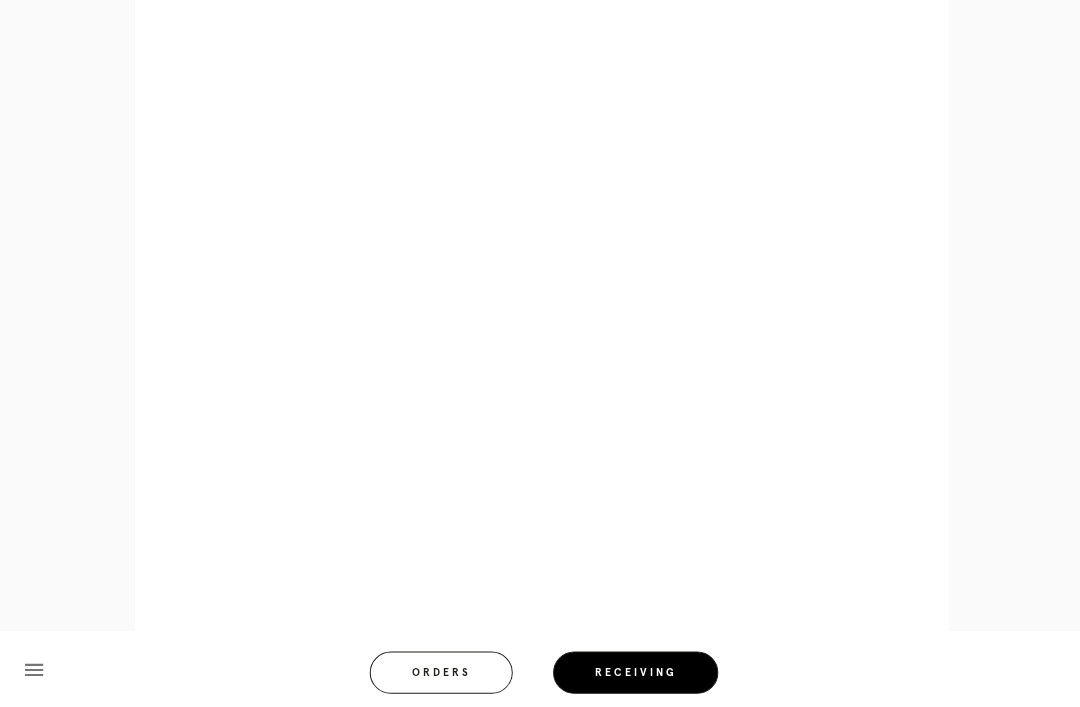 scroll, scrollTop: 915, scrollLeft: 0, axis: vertical 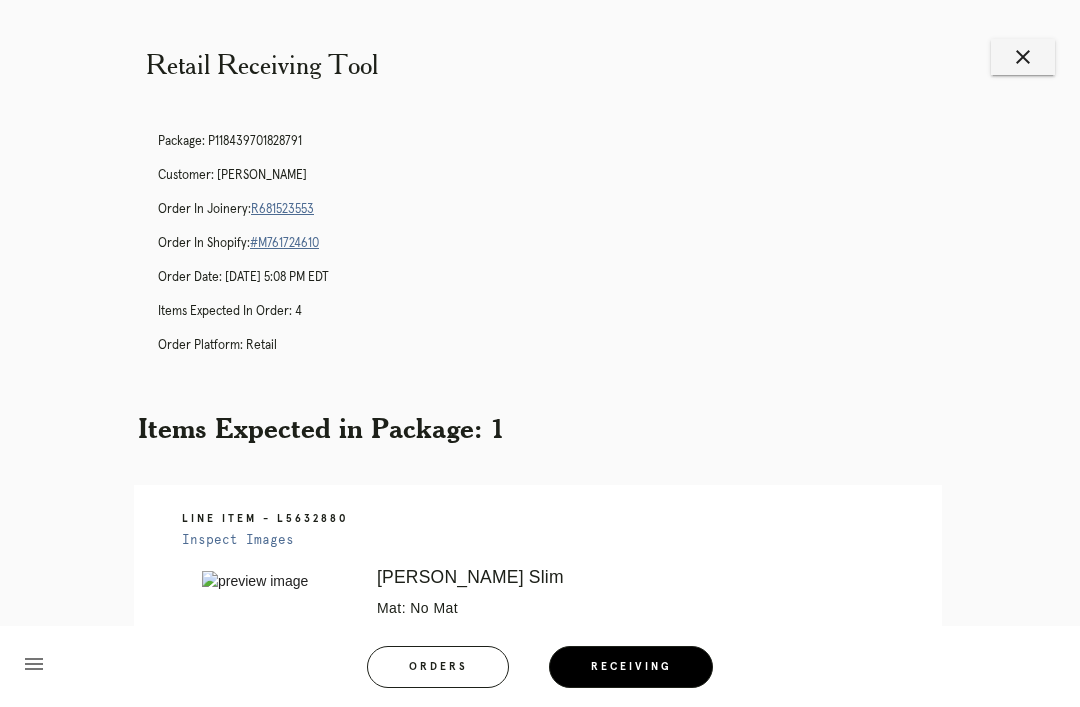 click on "close" at bounding box center (1023, 57) 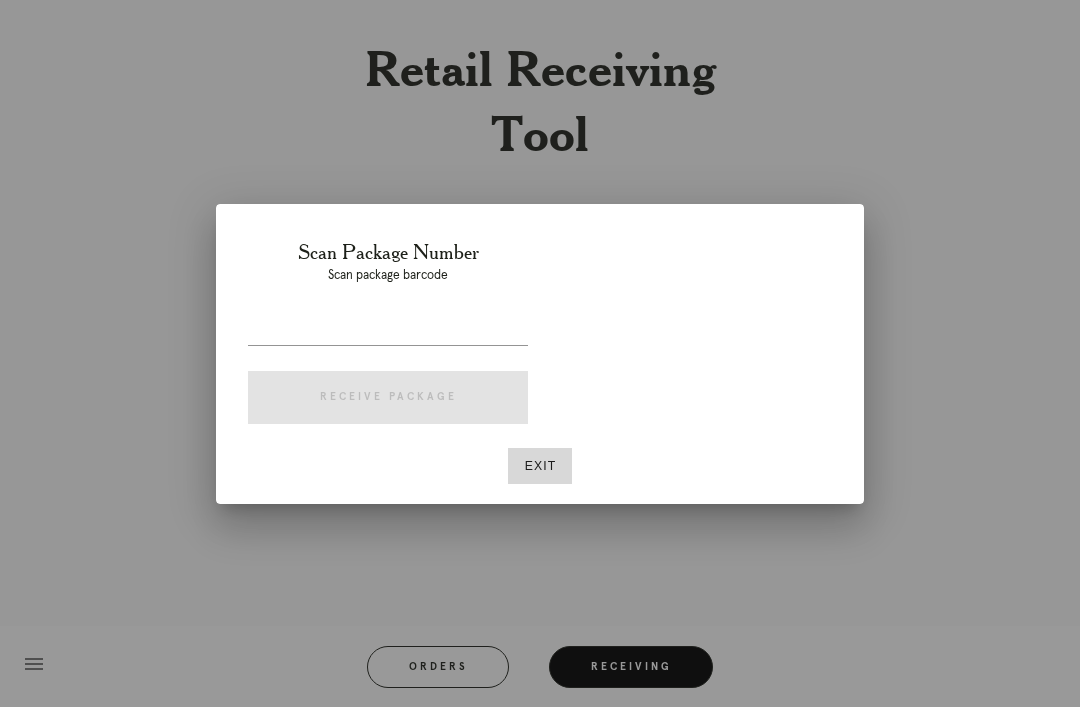 scroll, scrollTop: 0, scrollLeft: 0, axis: both 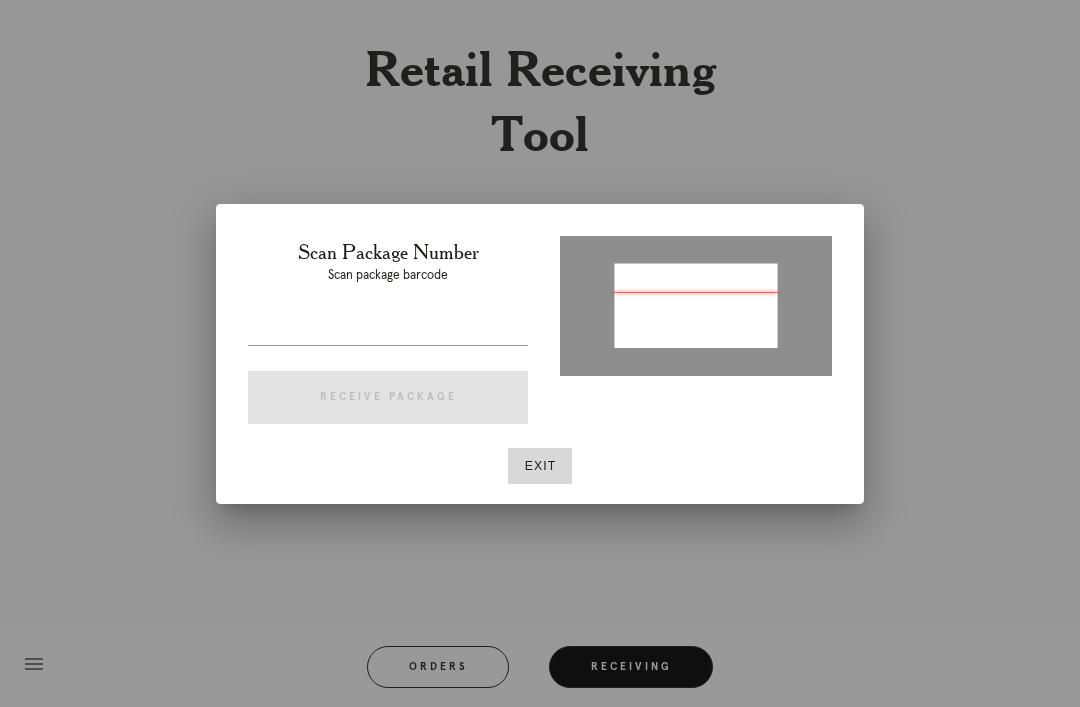 type on "P433550388328967" 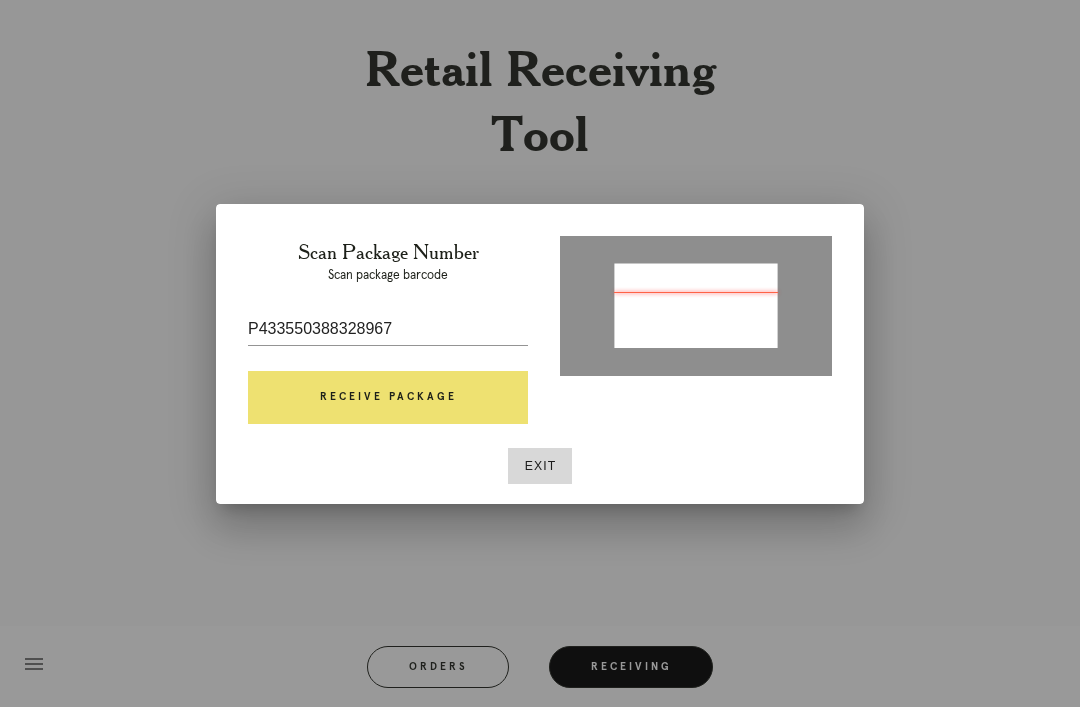 click on "Receive Package" at bounding box center (388, 398) 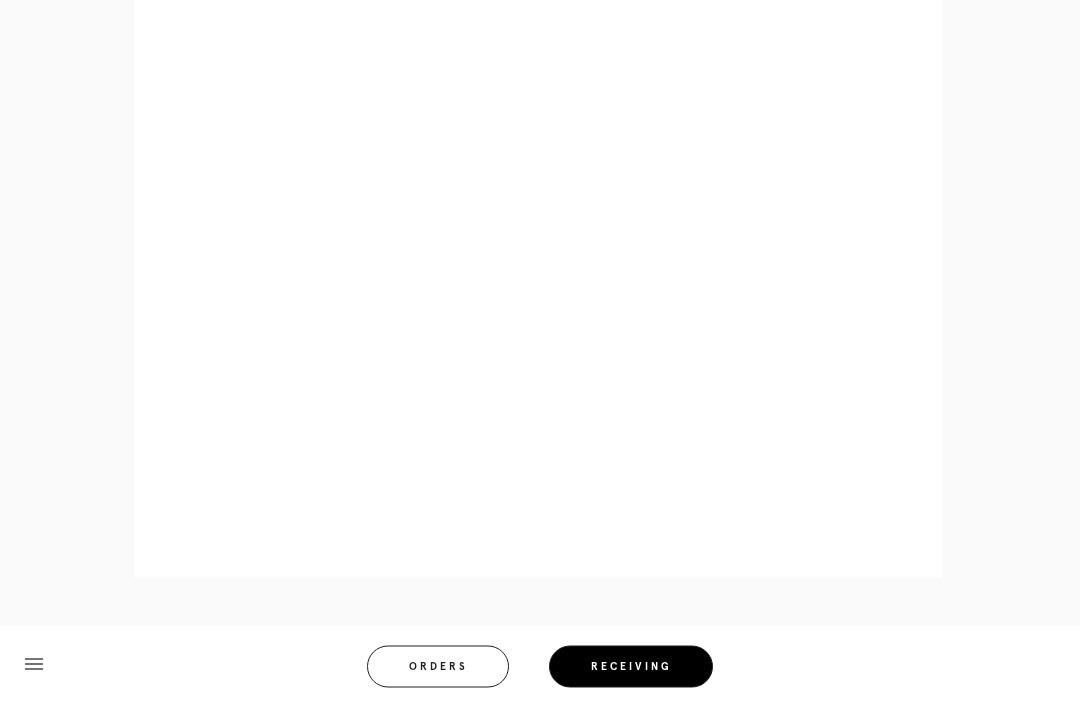 scroll, scrollTop: 910, scrollLeft: 0, axis: vertical 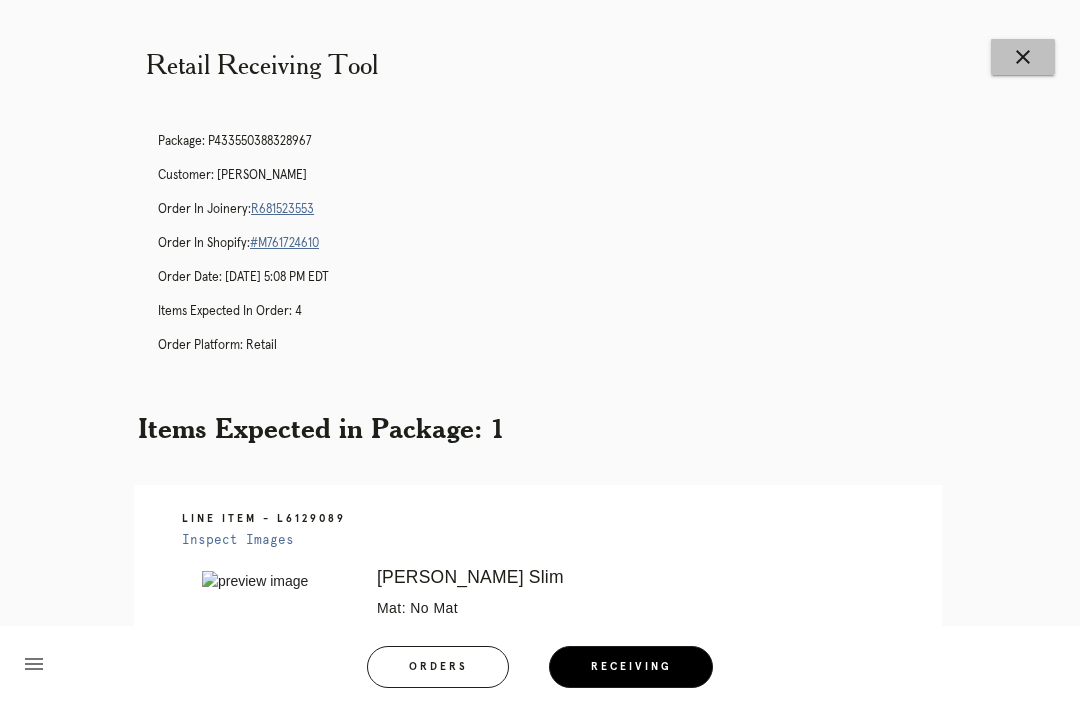 click on "close" at bounding box center (1023, 57) 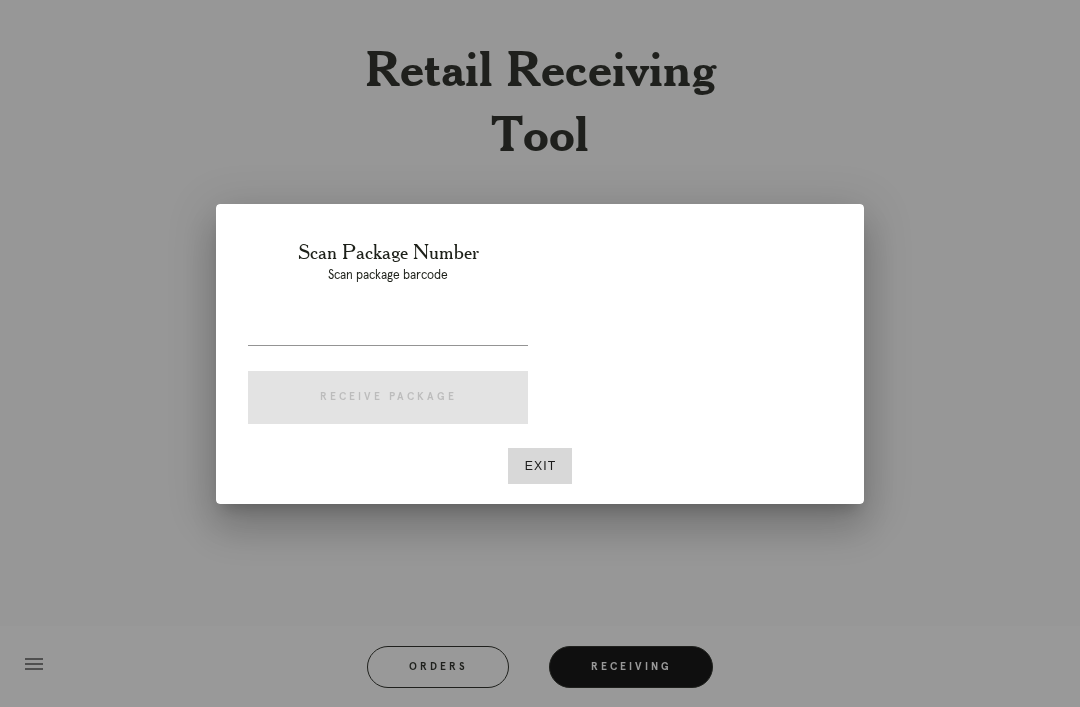 scroll, scrollTop: 0, scrollLeft: 0, axis: both 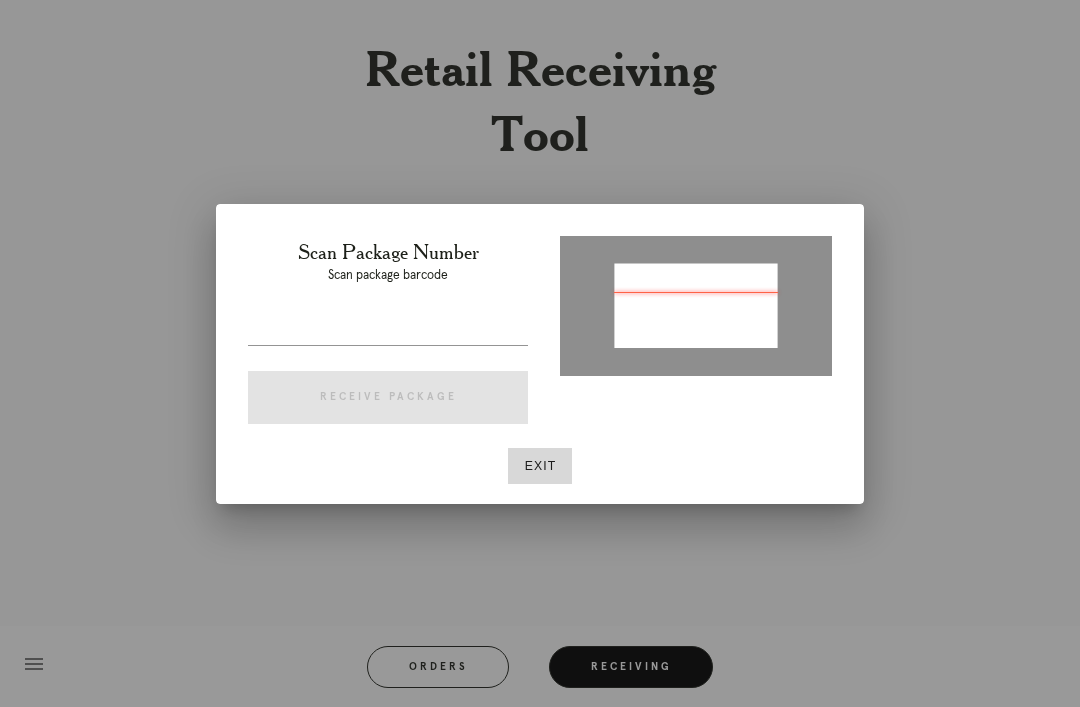 type on "P200363688814142" 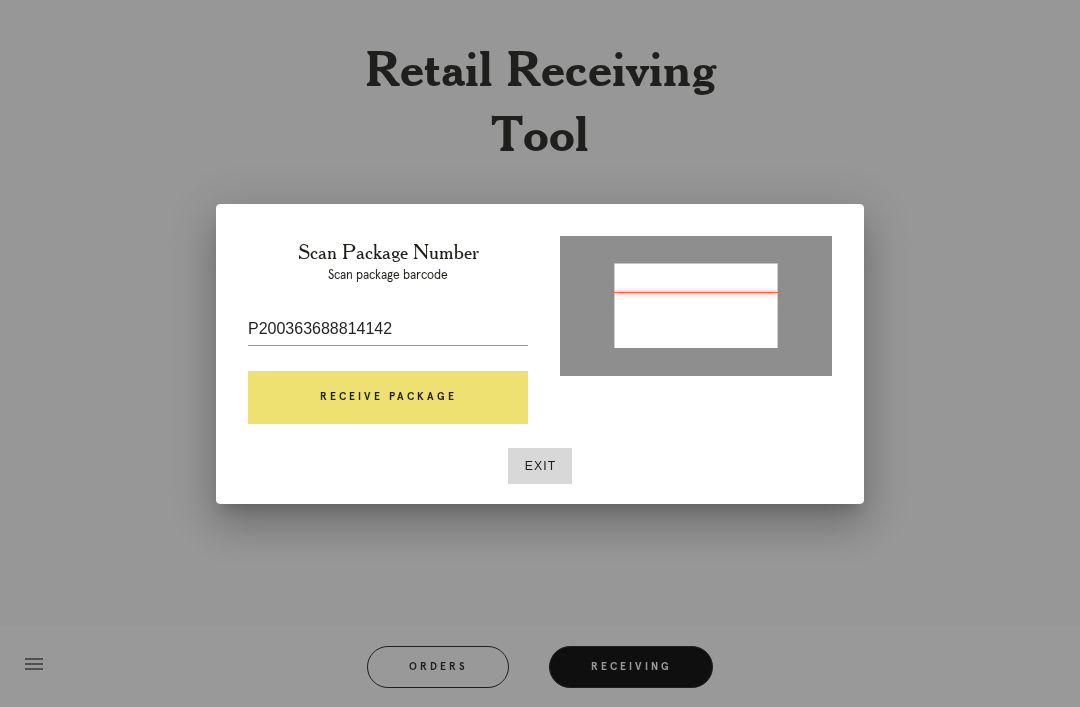 click on "Receive Package" at bounding box center (388, 398) 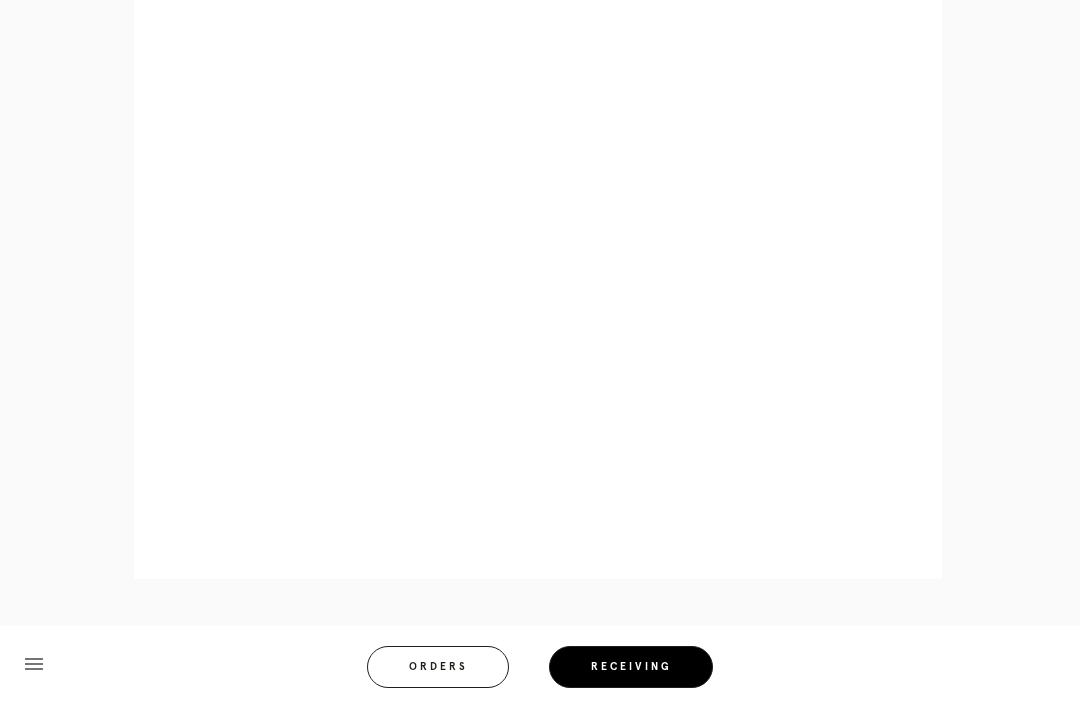 scroll, scrollTop: 910, scrollLeft: 0, axis: vertical 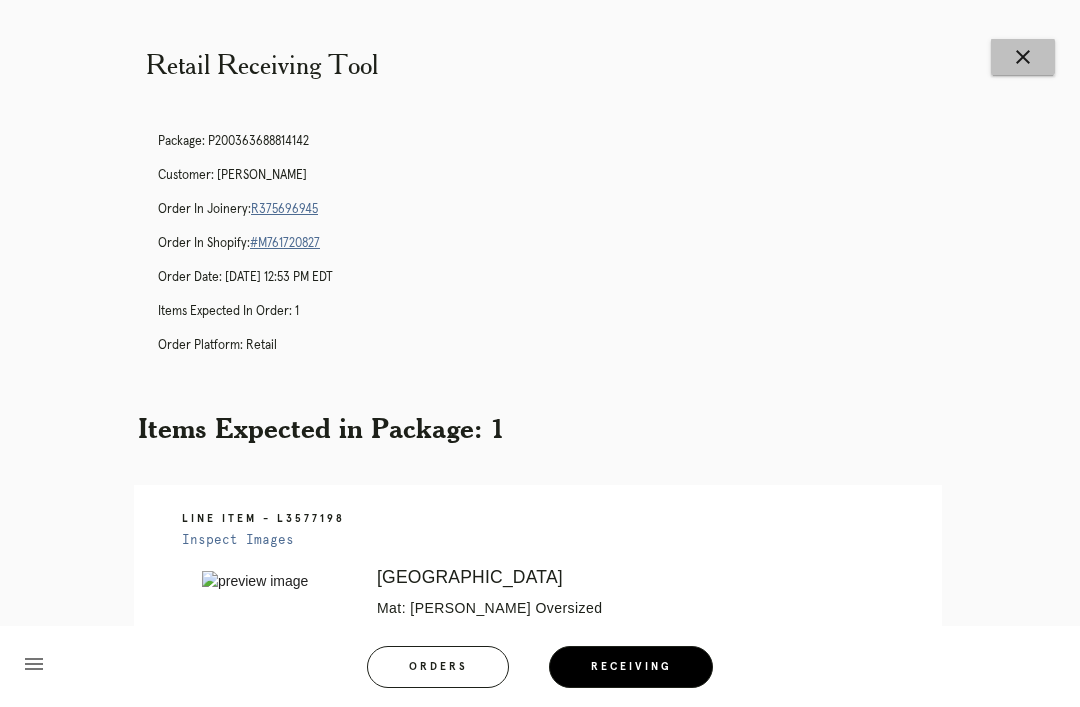 click on "close" at bounding box center [1023, 57] 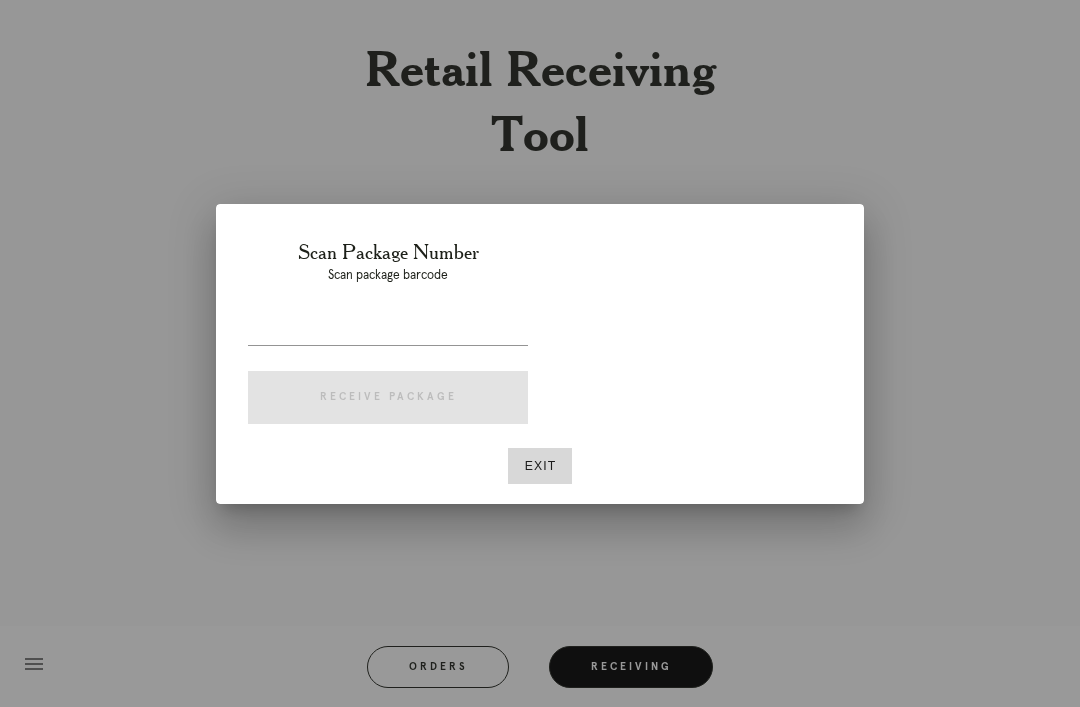 scroll, scrollTop: 0, scrollLeft: 0, axis: both 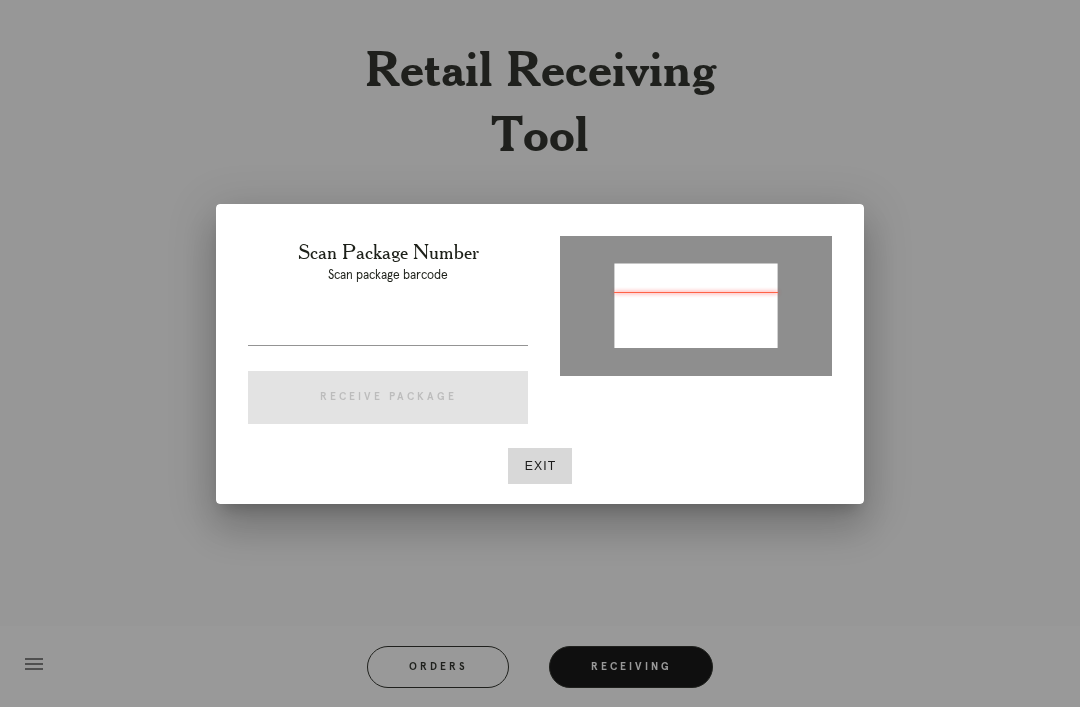type on "P917908581611086" 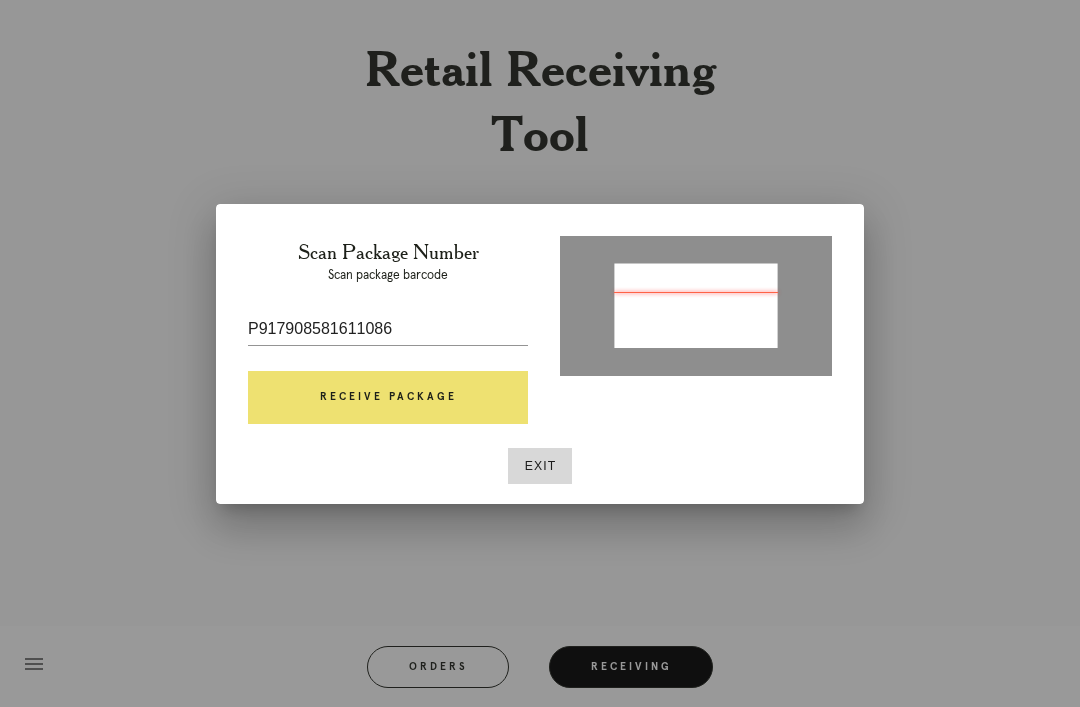 click on "Receive Package" at bounding box center (388, 398) 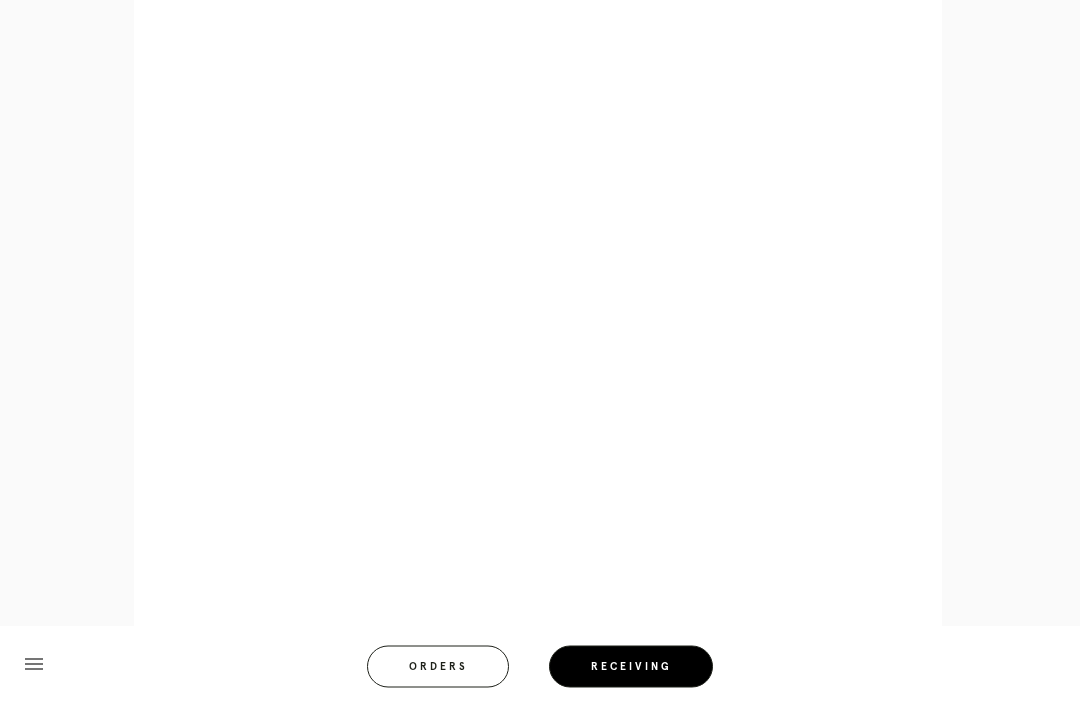 scroll, scrollTop: 1067, scrollLeft: 0, axis: vertical 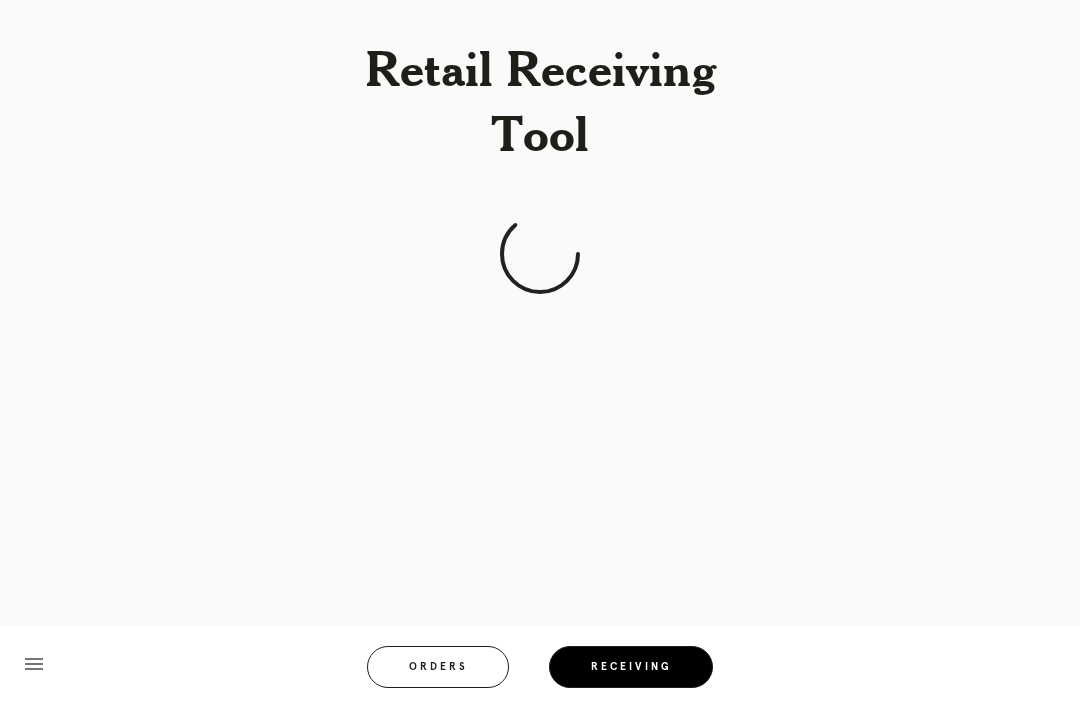click on "Retail Receiving Tool
menu
Orders
Receiving
Logged in as:   [EMAIL_ADDRESS][PERSON_NAME][DOMAIN_NAME]   76th and 3rd
Logout" at bounding box center (540, 353) 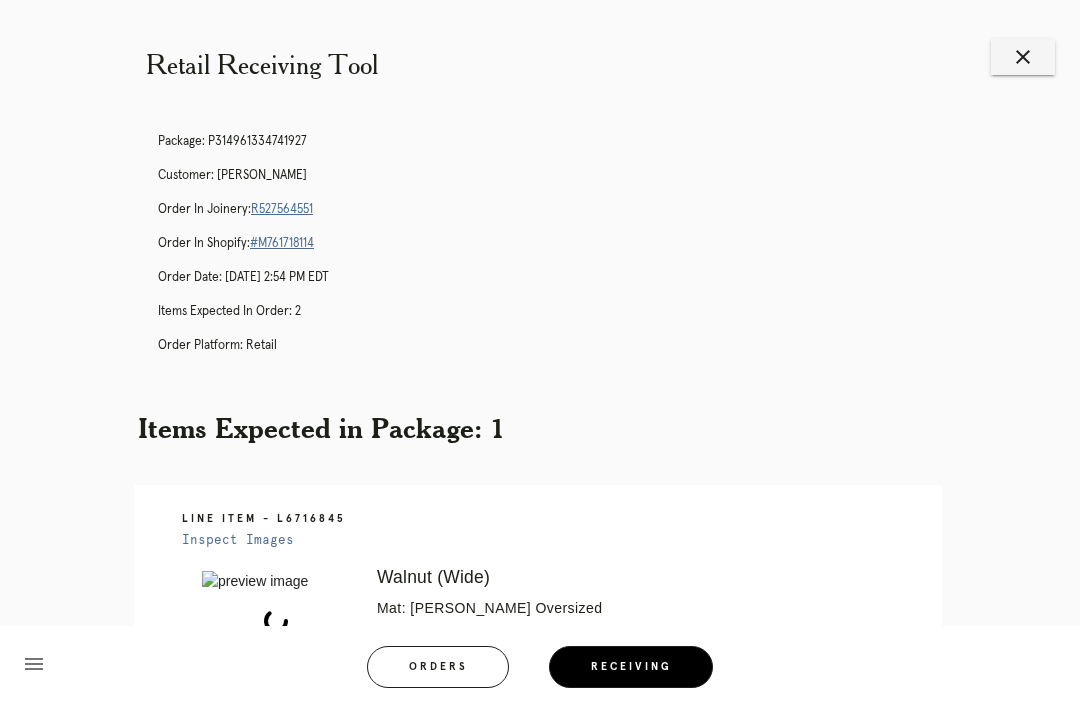 click on "close" at bounding box center (1023, 57) 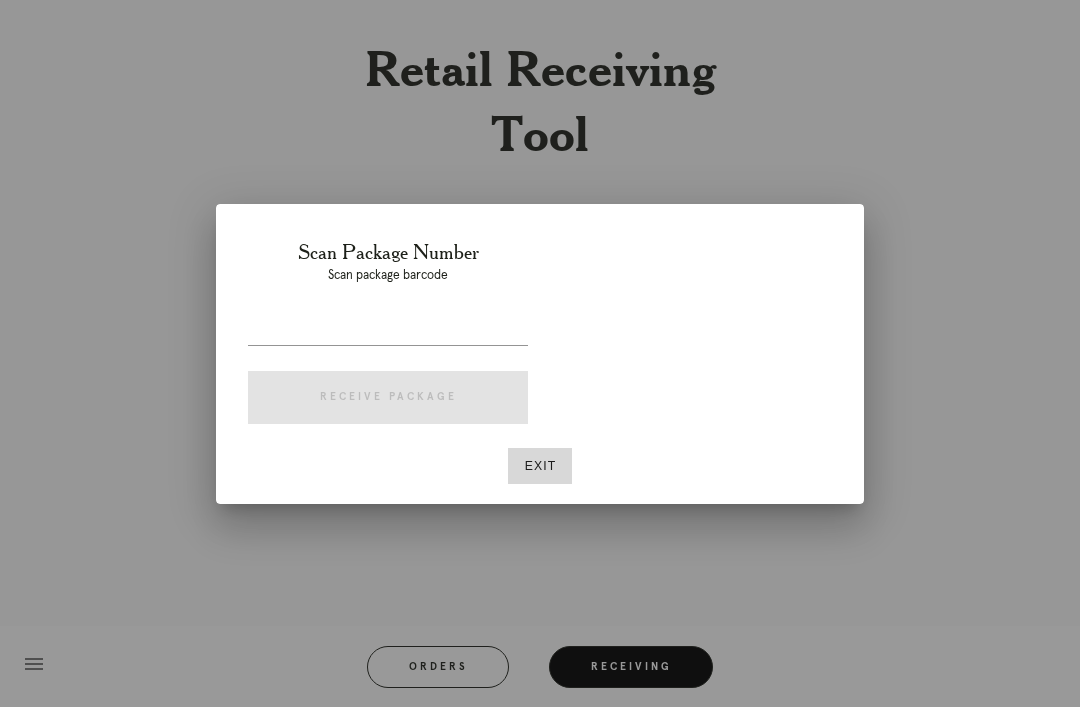 scroll, scrollTop: 0, scrollLeft: 0, axis: both 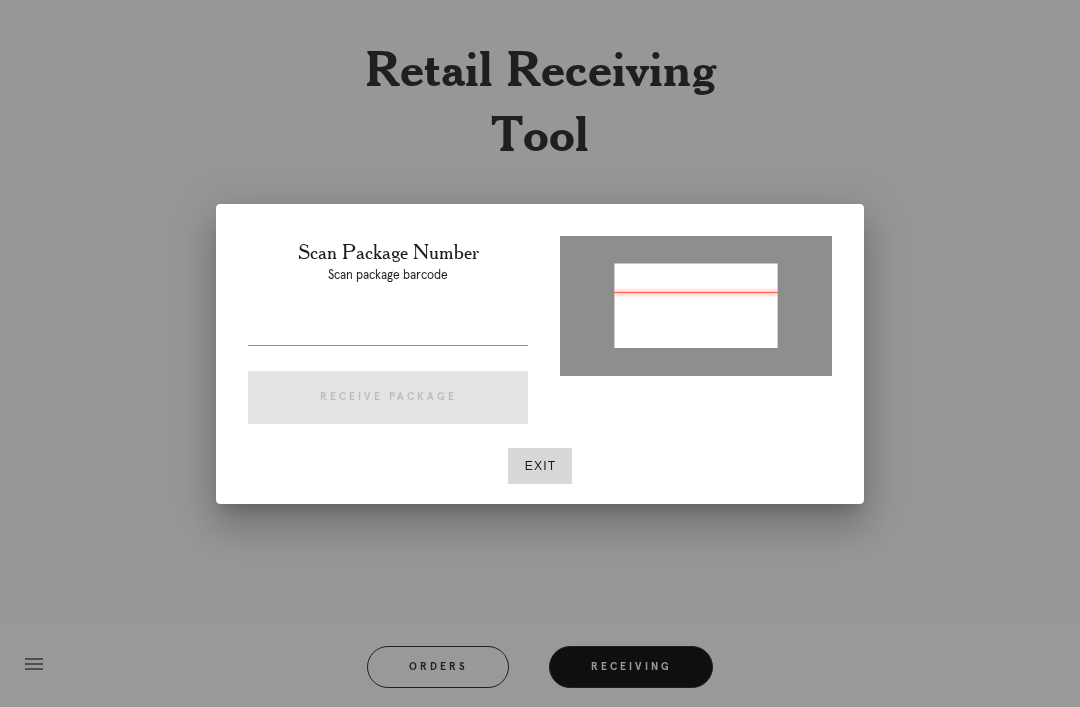 type on "P898557705485768" 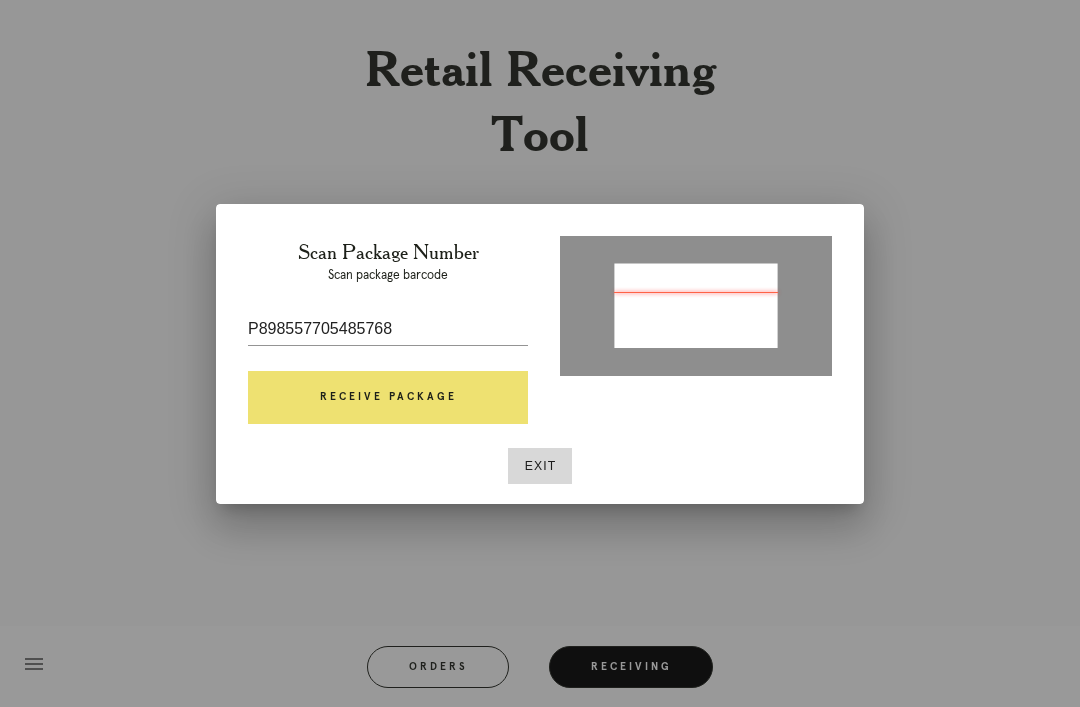 click on "Receive Package" at bounding box center [388, 398] 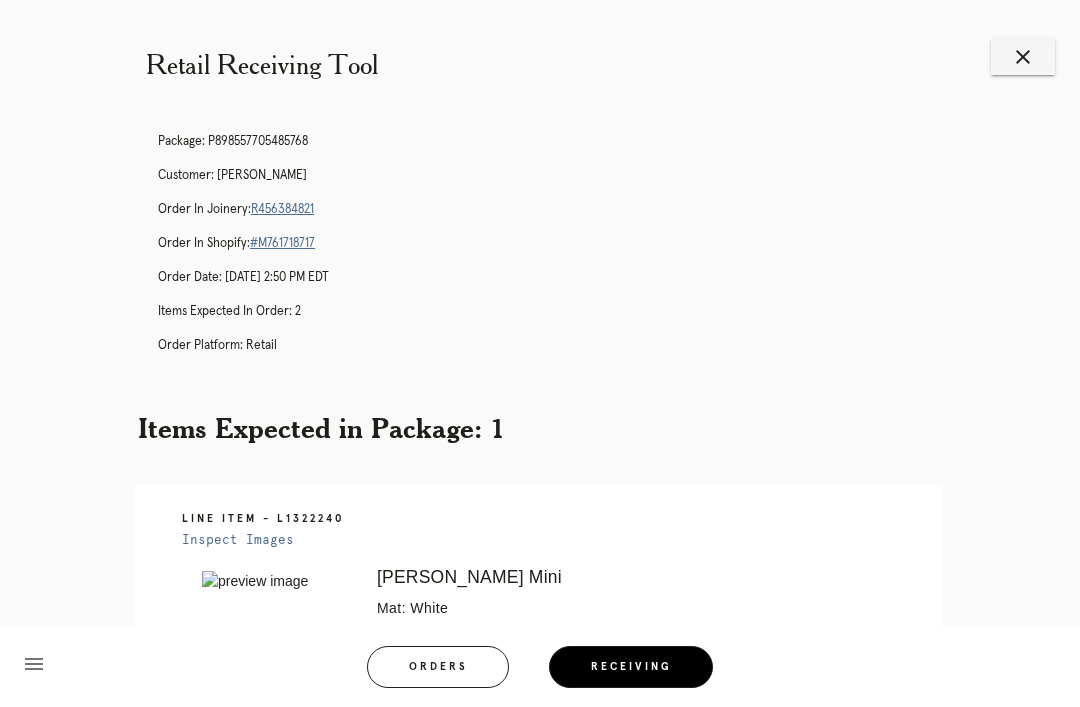 click on "R456384821" at bounding box center (282, 209) 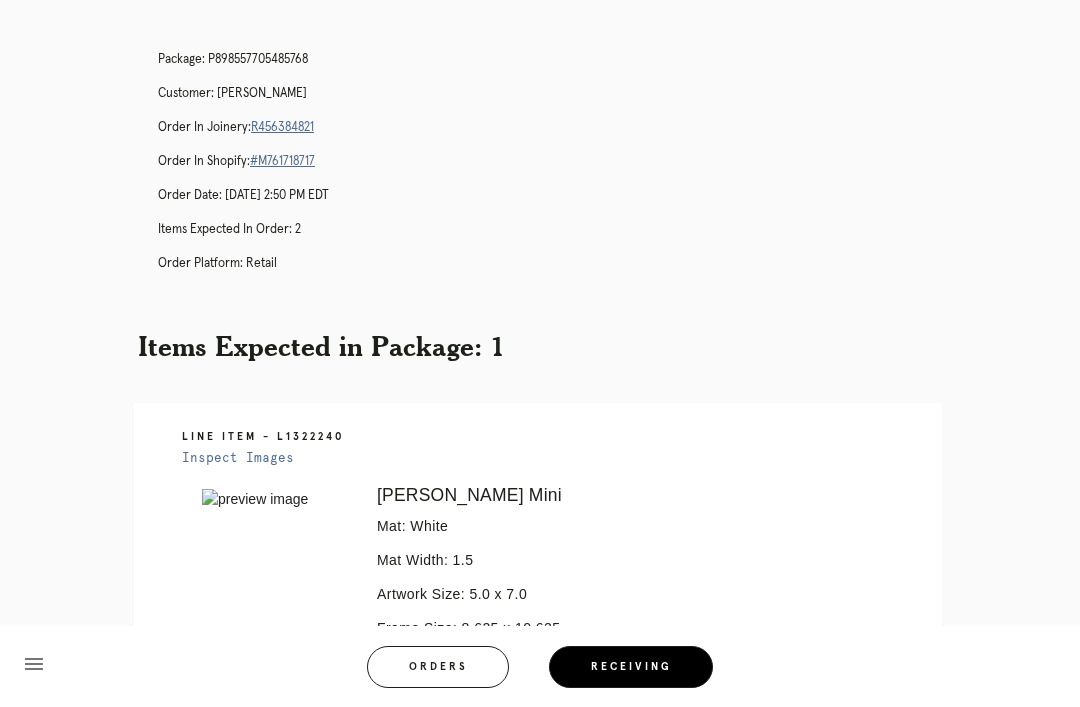 scroll, scrollTop: 0, scrollLeft: 0, axis: both 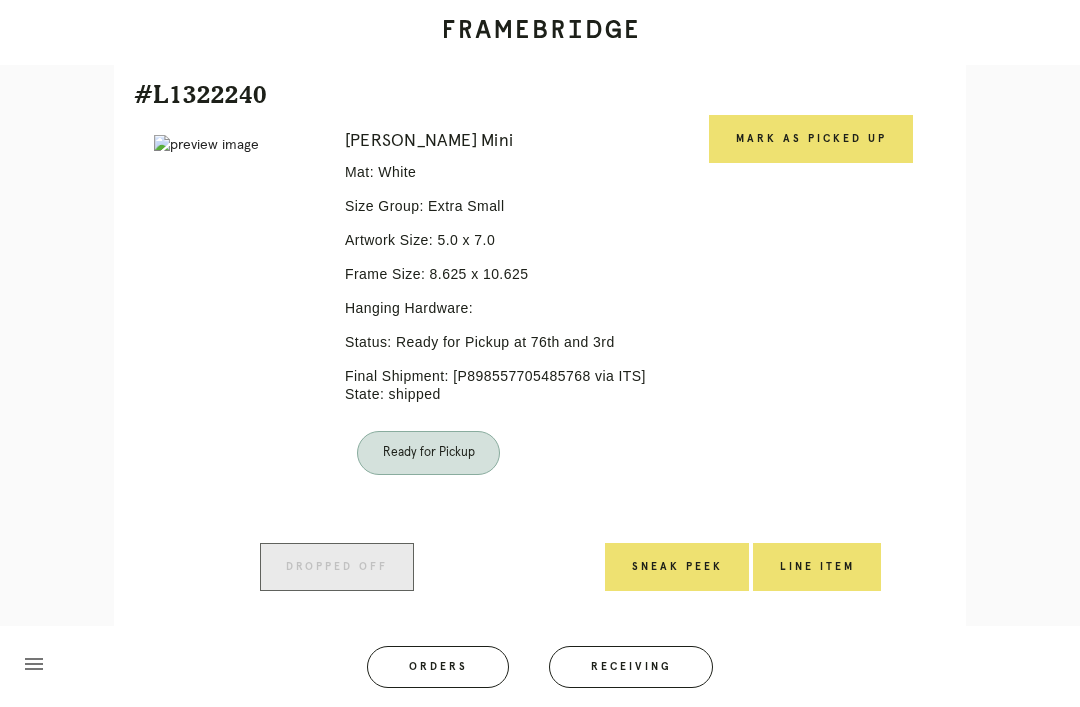 click on "Mark as Picked Up" at bounding box center [811, 139] 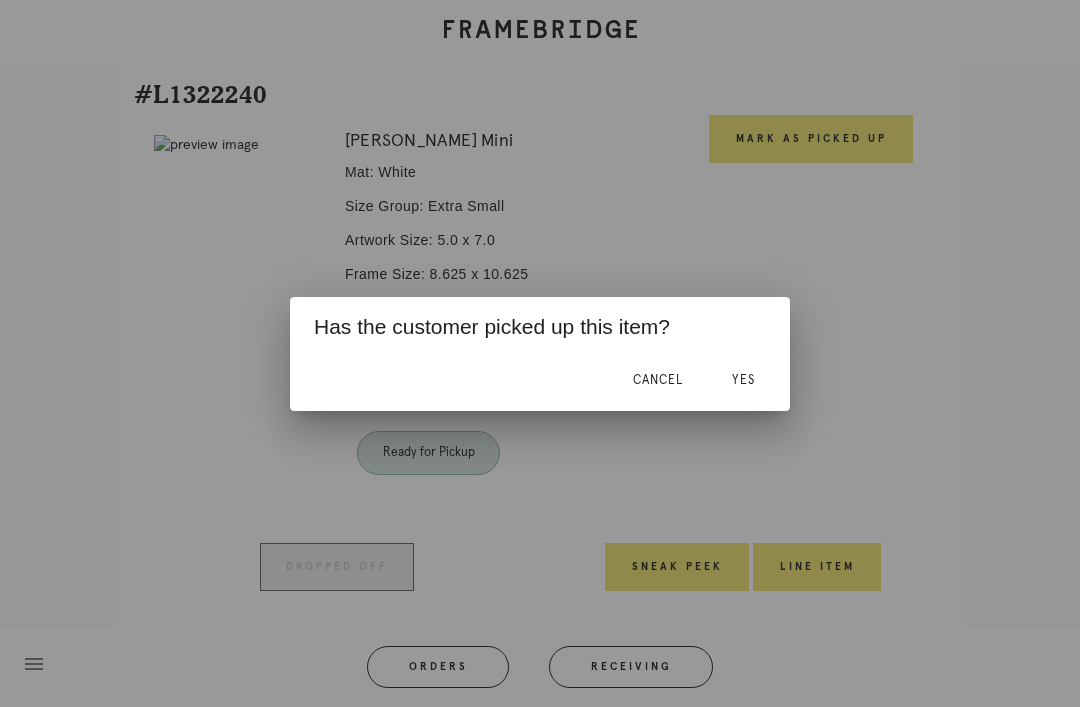 click on "Yes" at bounding box center (743, 381) 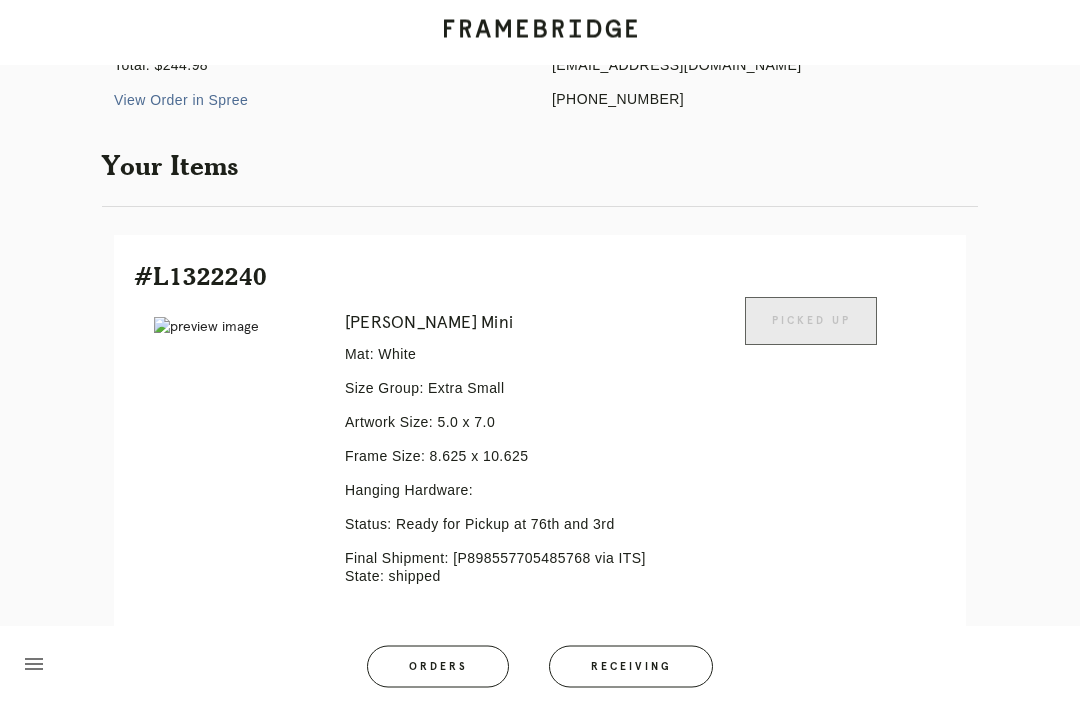 scroll, scrollTop: 0, scrollLeft: 0, axis: both 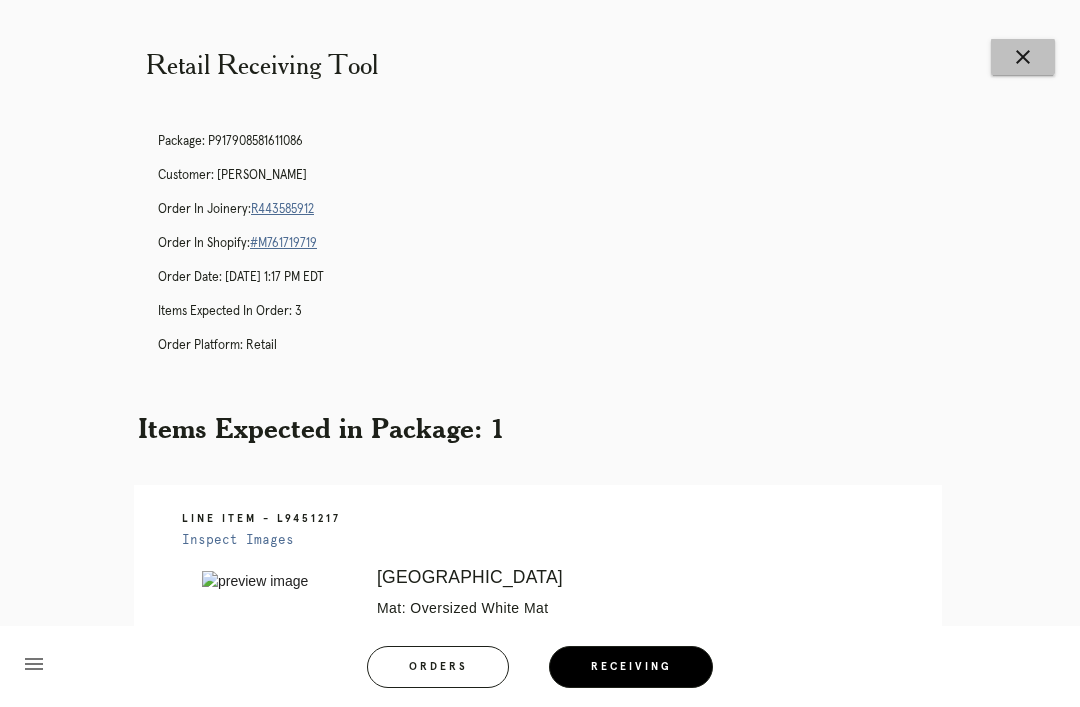 click on "close" at bounding box center [1023, 57] 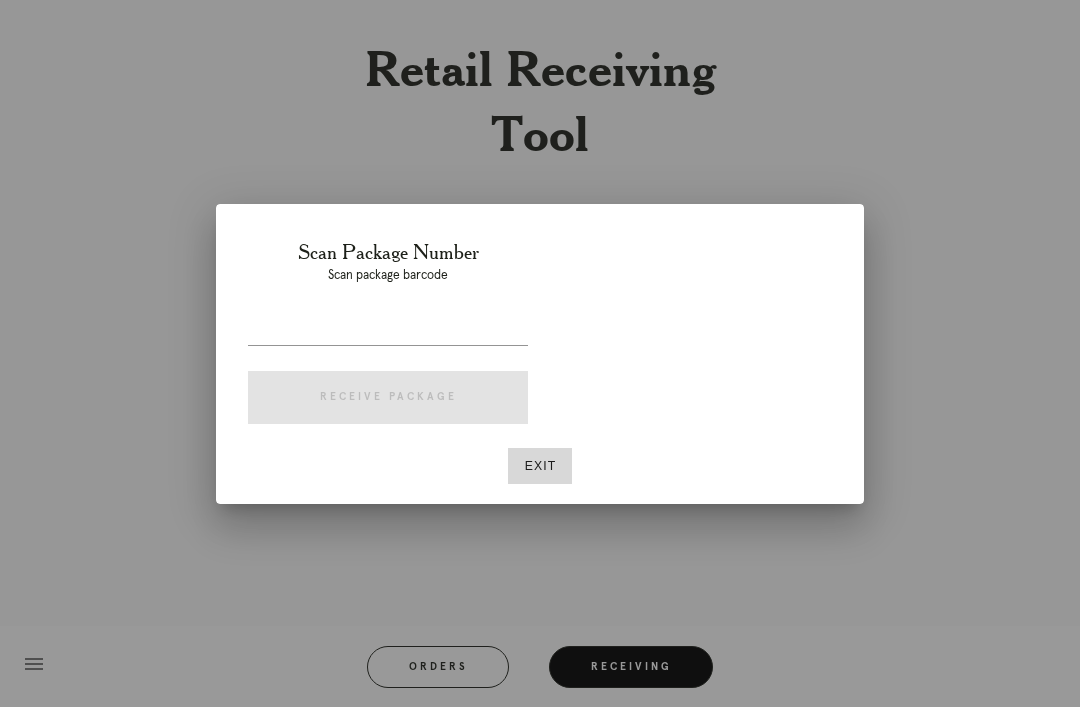 scroll, scrollTop: 0, scrollLeft: 0, axis: both 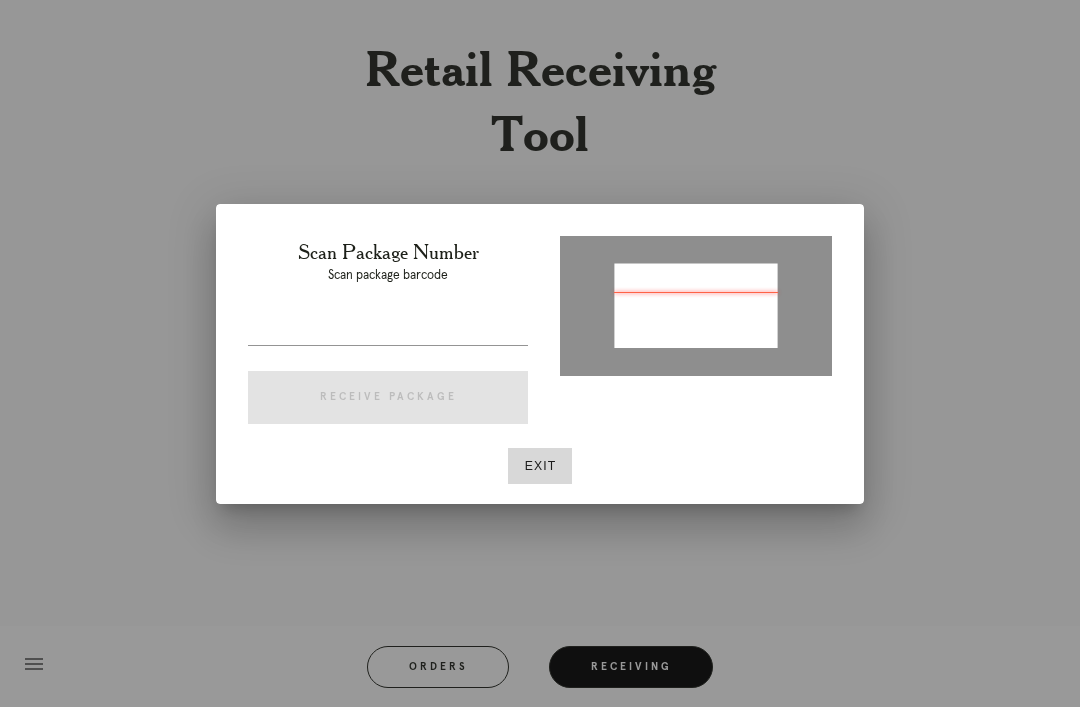 type on "P782677158802702" 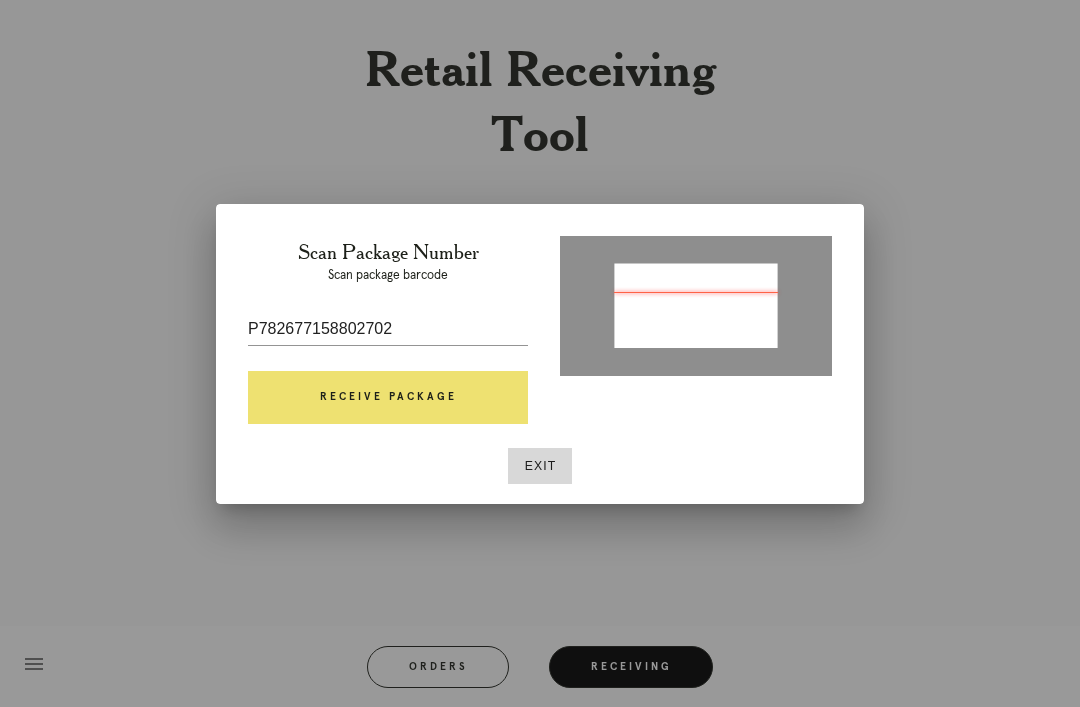 click on "Receive Package" at bounding box center [388, 398] 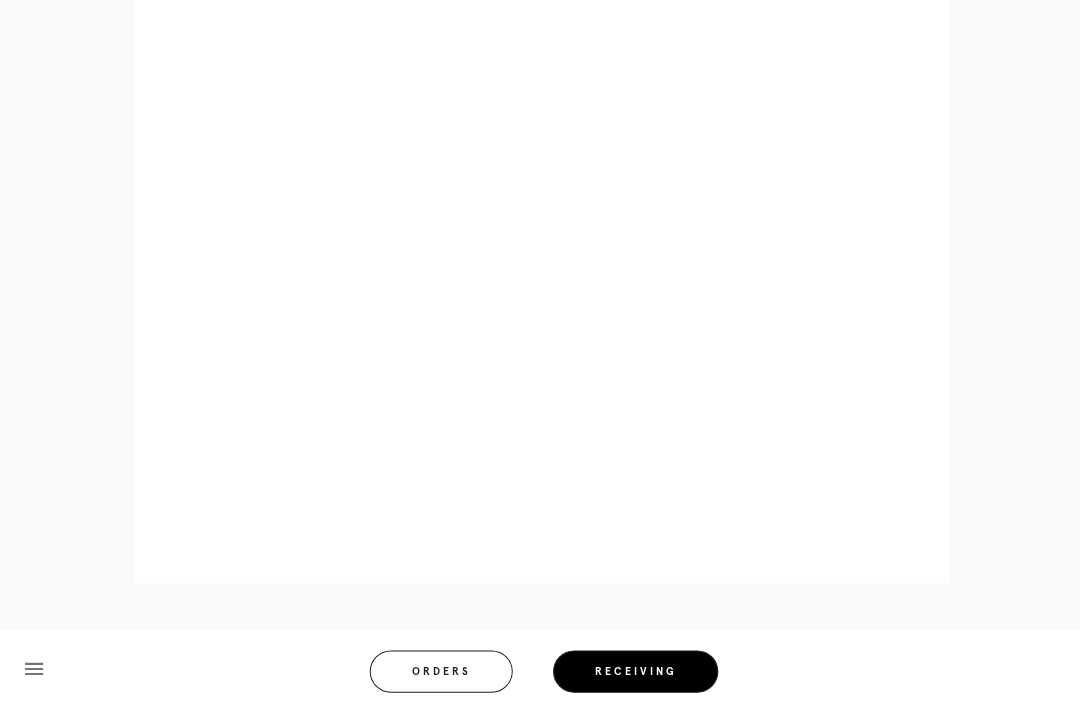 scroll, scrollTop: 1249, scrollLeft: 0, axis: vertical 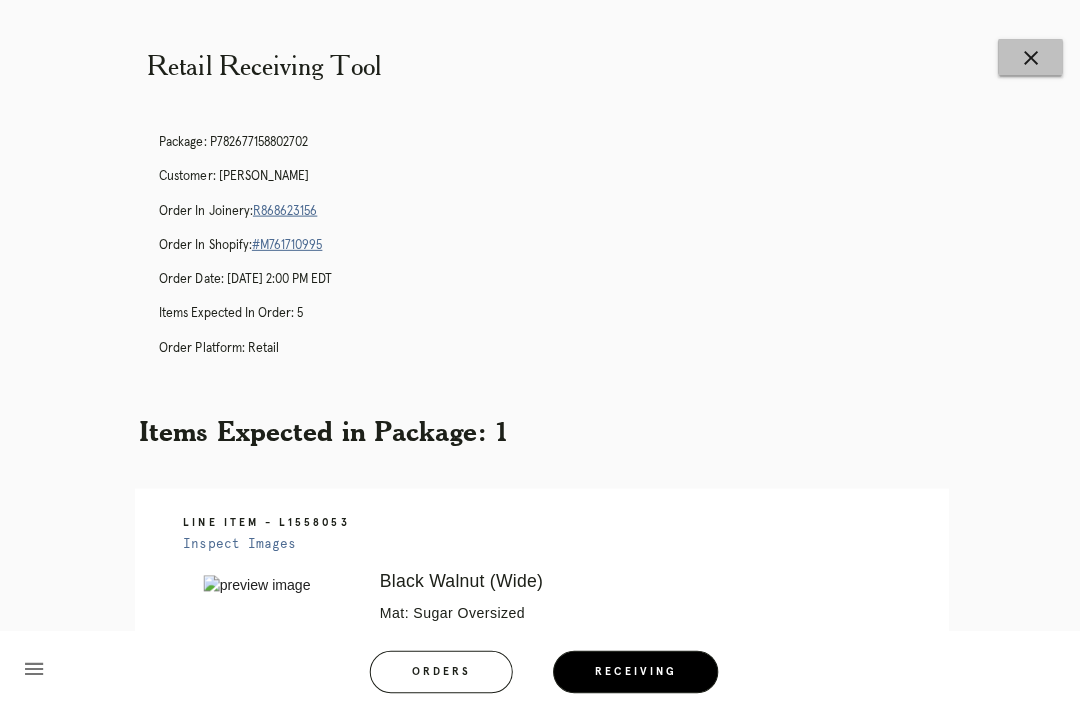 click on "close" at bounding box center (1023, 57) 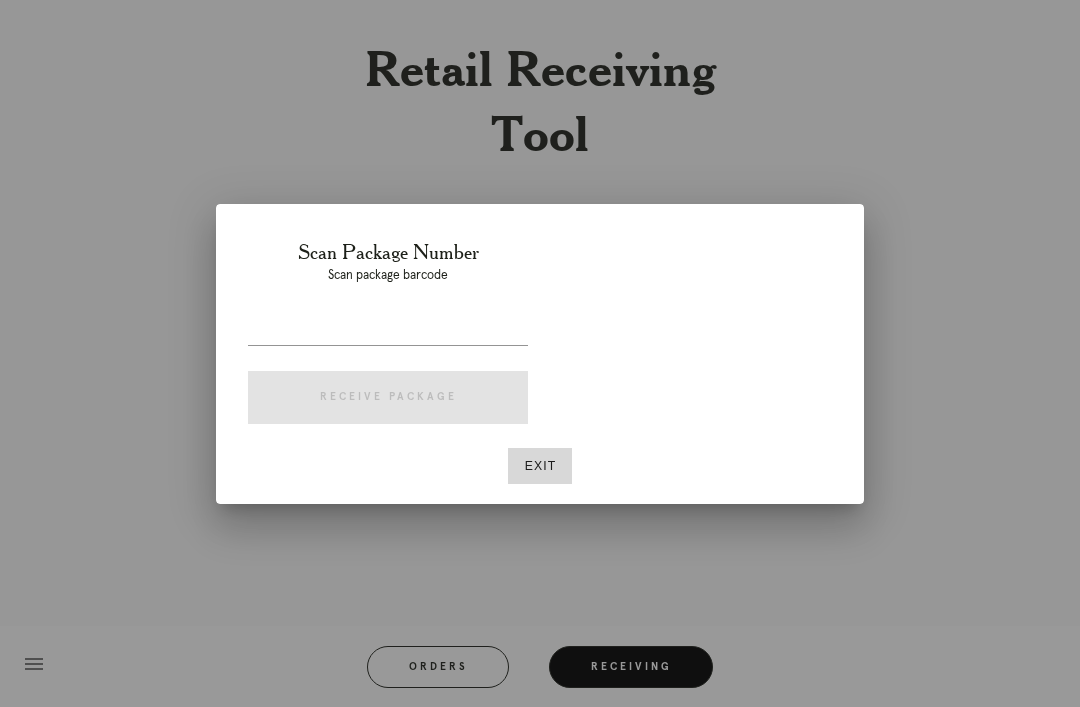 scroll, scrollTop: 0, scrollLeft: 0, axis: both 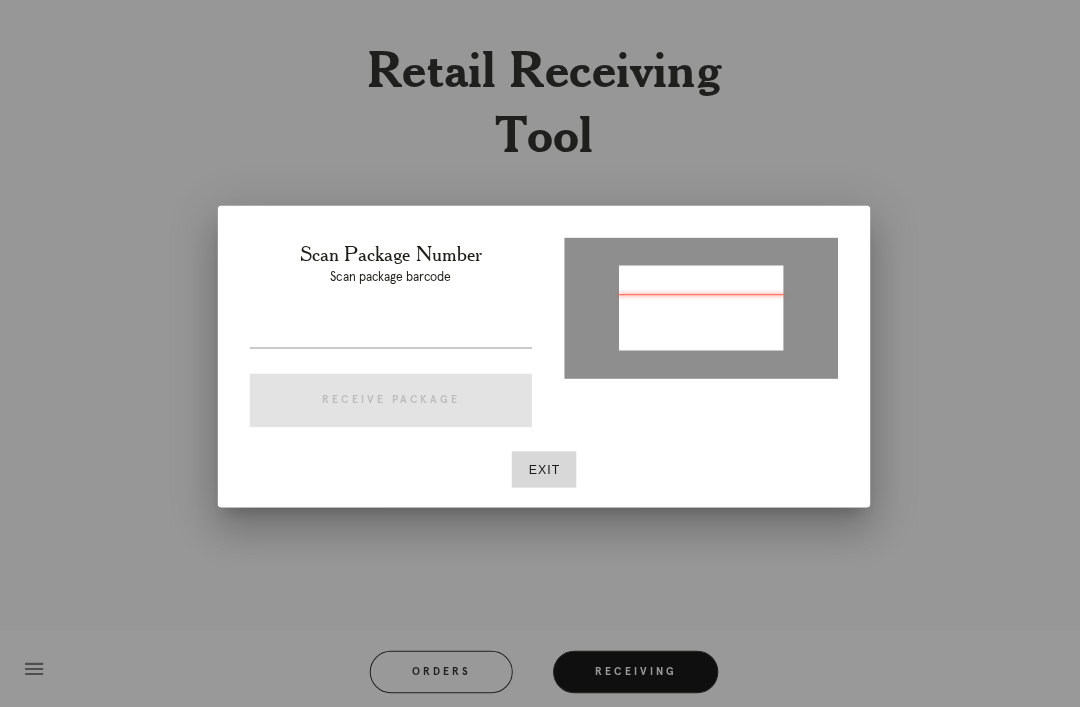 type on "P715964563550490" 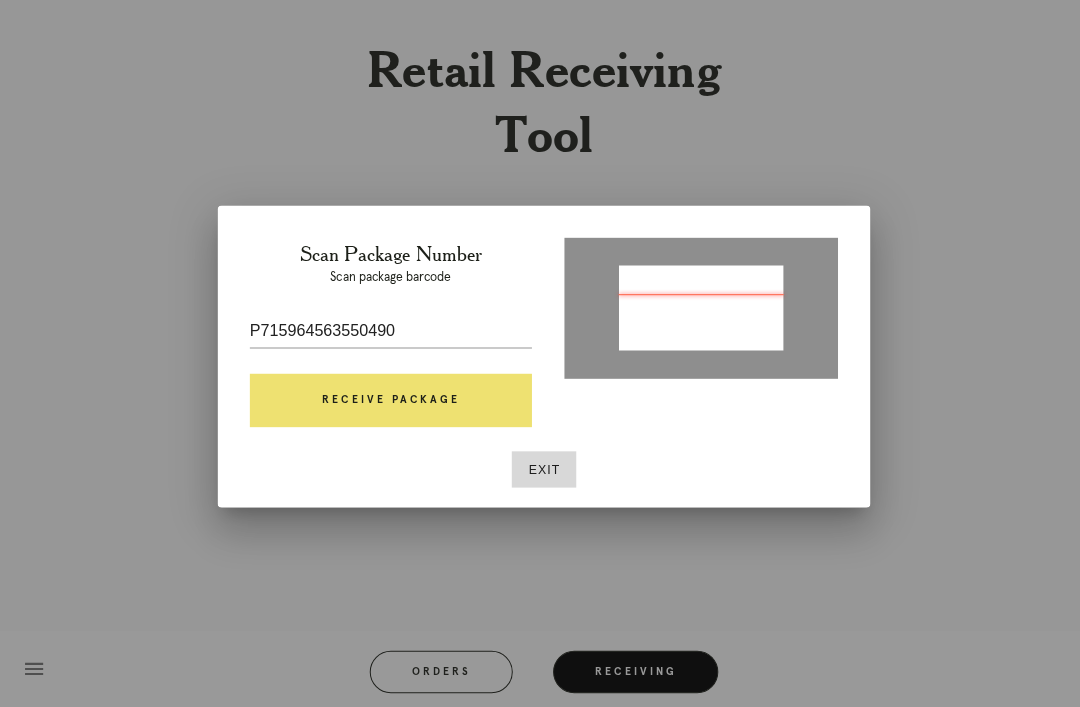 click on "Receive Package" at bounding box center [388, 398] 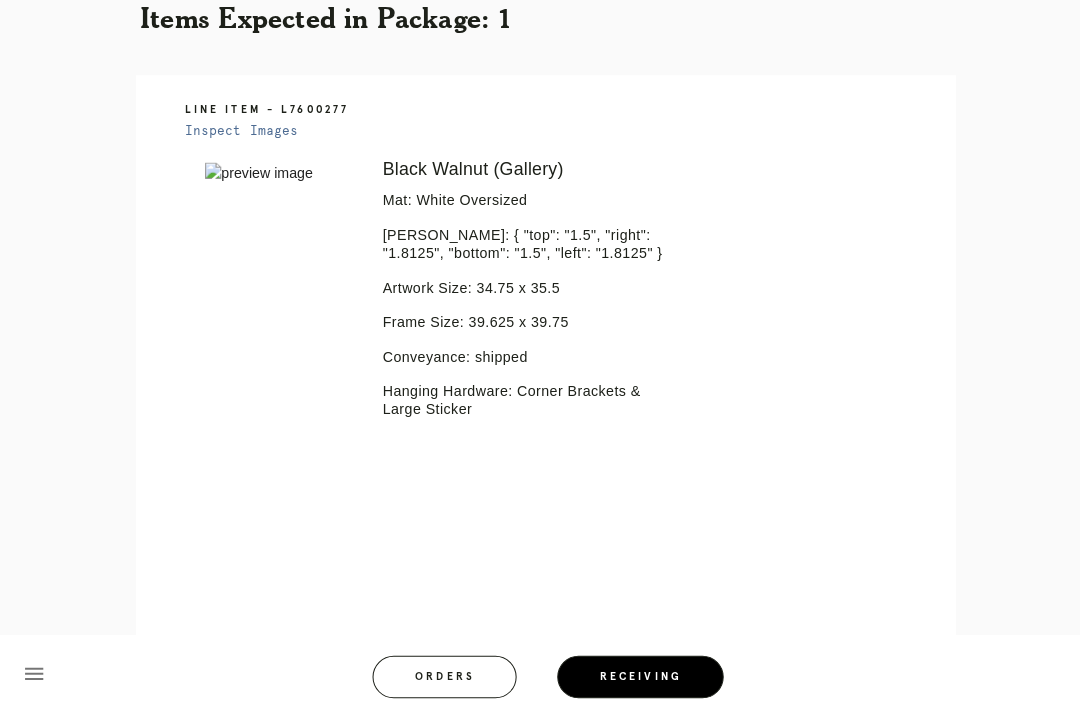scroll, scrollTop: 411, scrollLeft: 0, axis: vertical 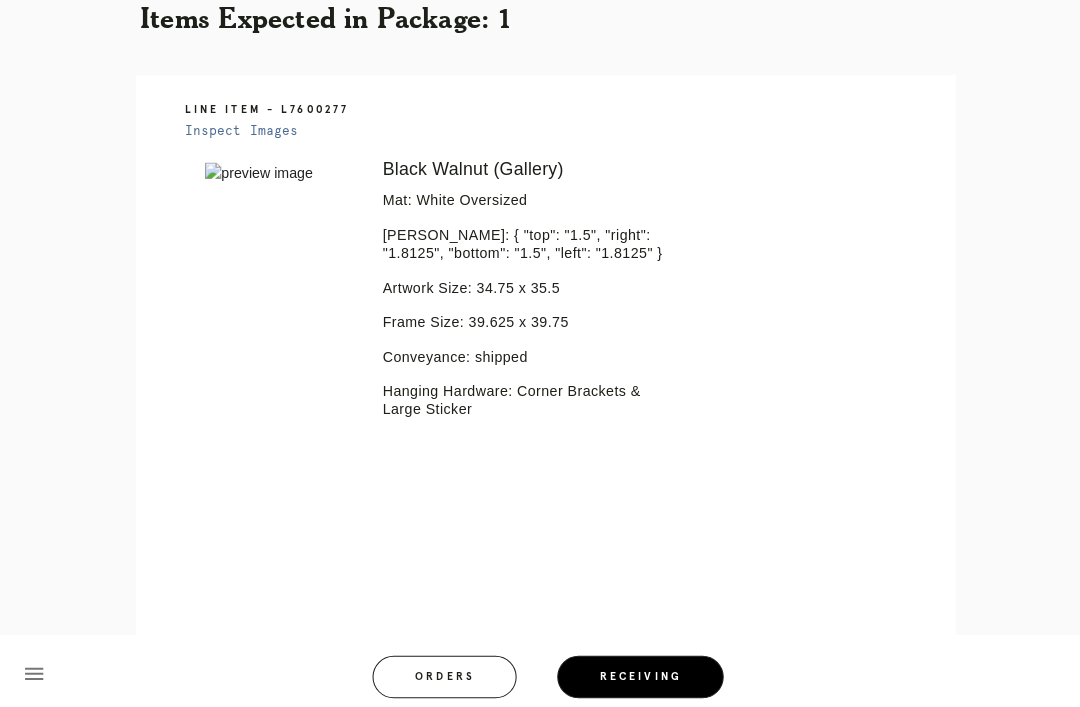 click on "Orders" at bounding box center [438, 667] 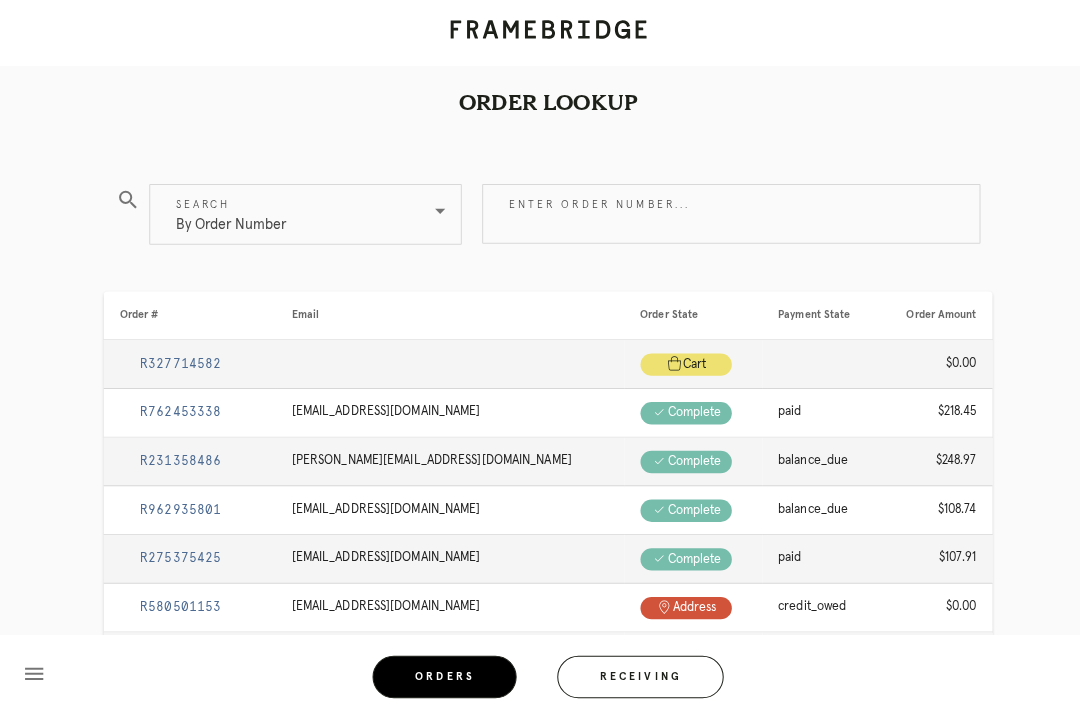 click on "Receiving" at bounding box center [631, 667] 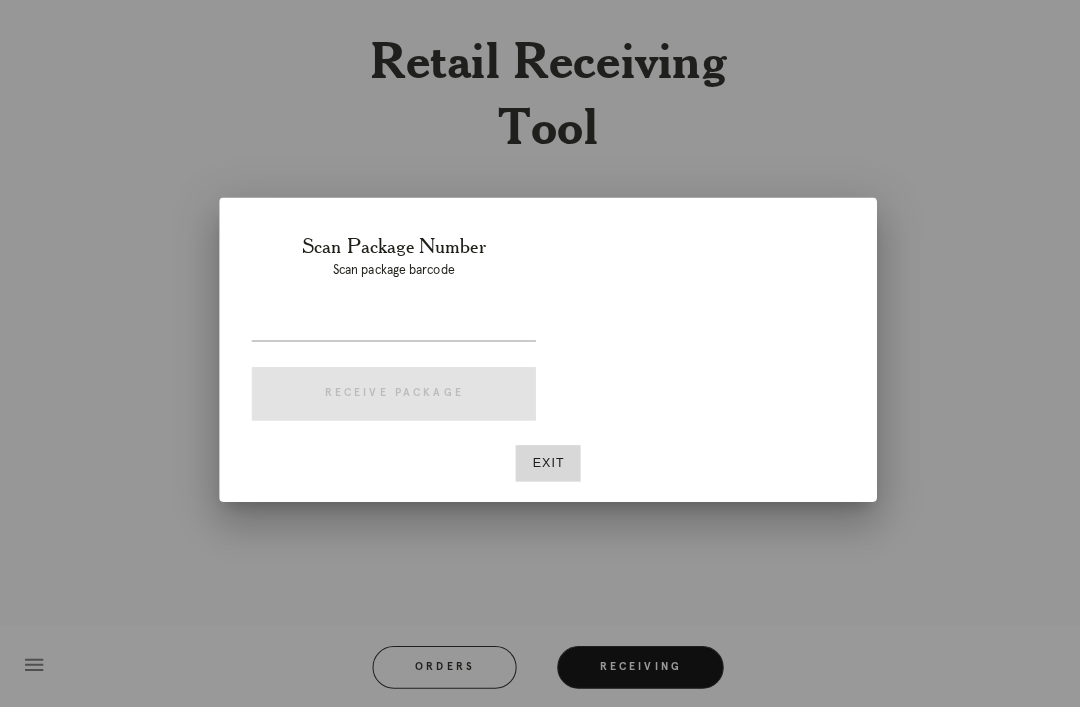 scroll, scrollTop: 64, scrollLeft: 0, axis: vertical 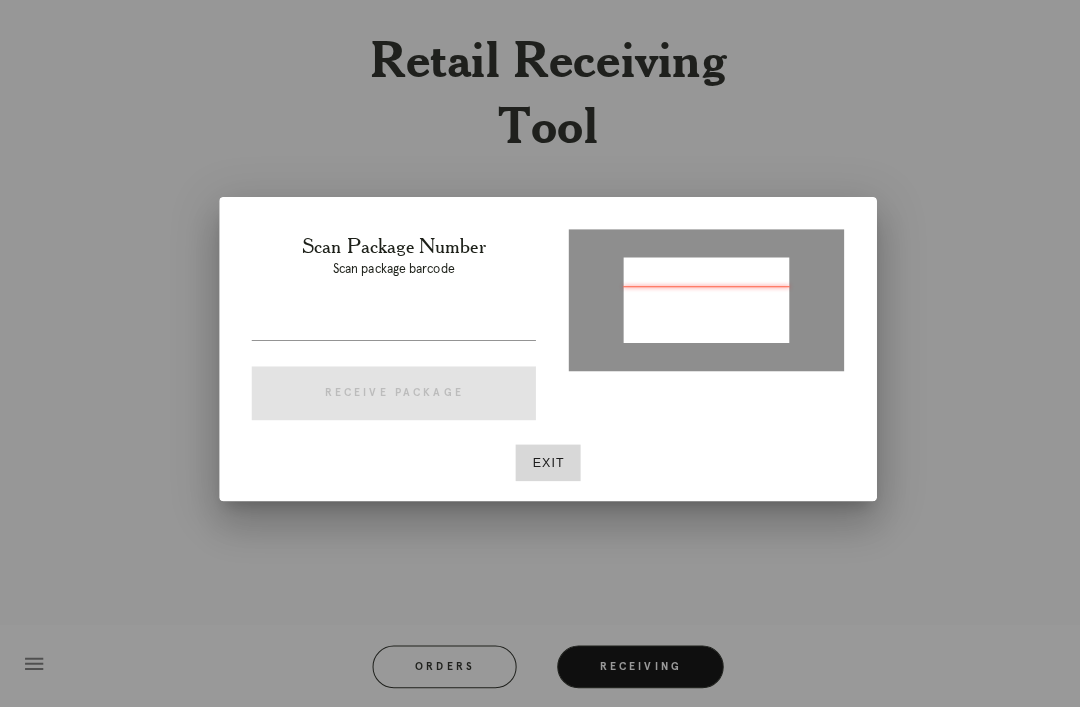 type on "P238797550652772" 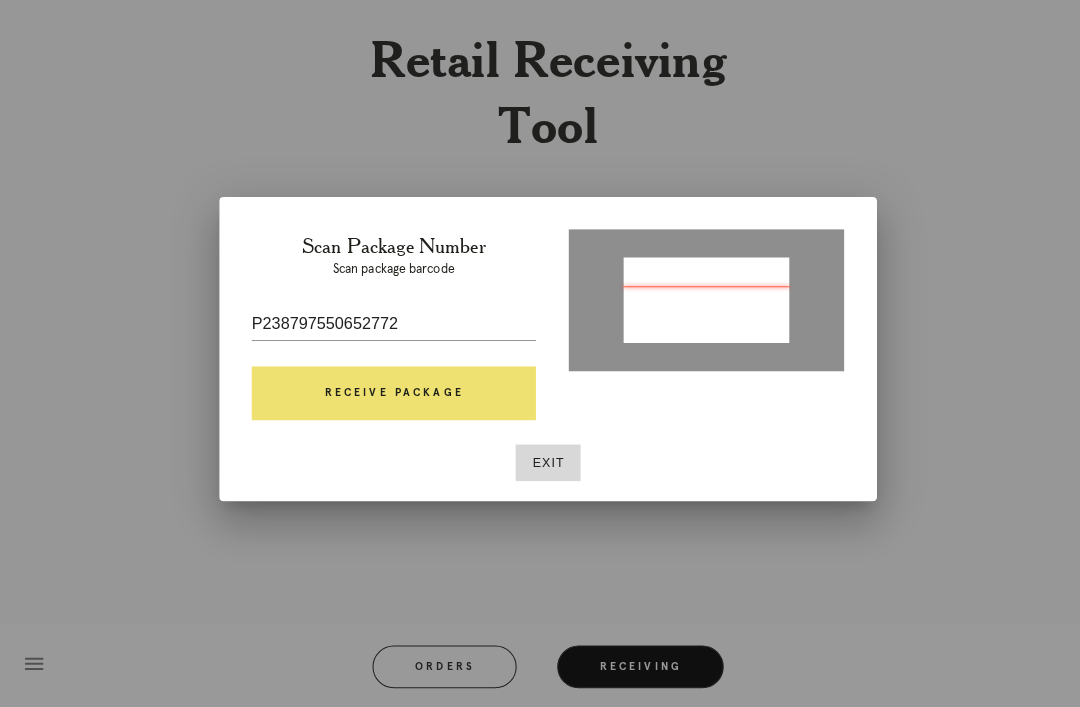 click at bounding box center [388, 360] 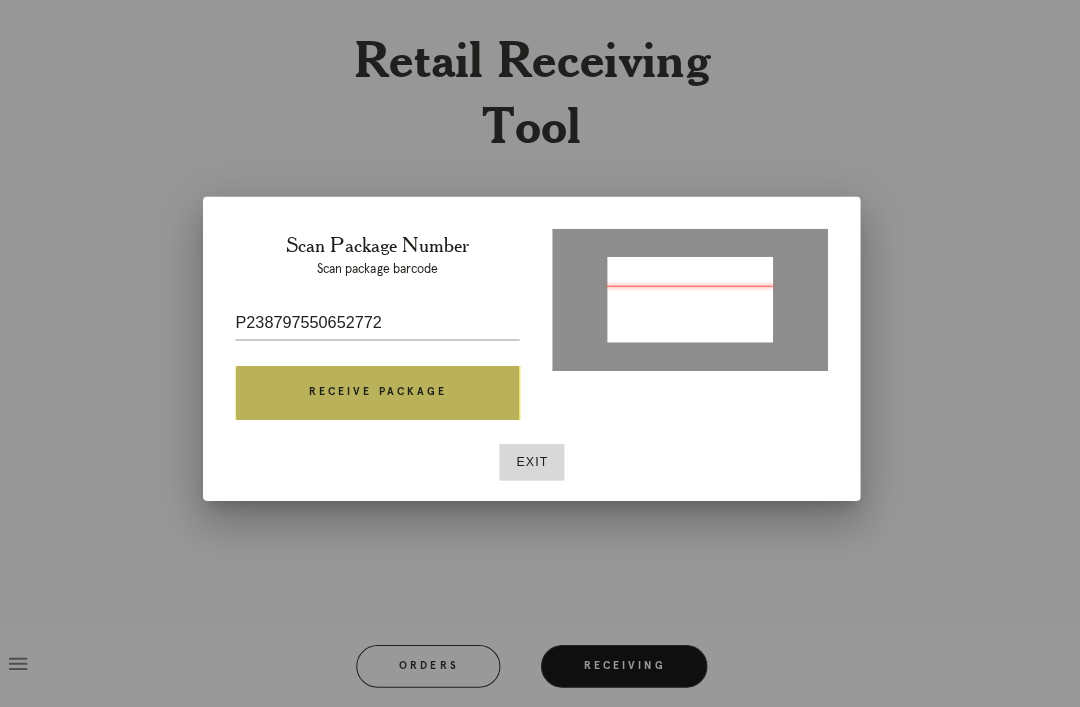 click on "Receive Package" at bounding box center (388, 398) 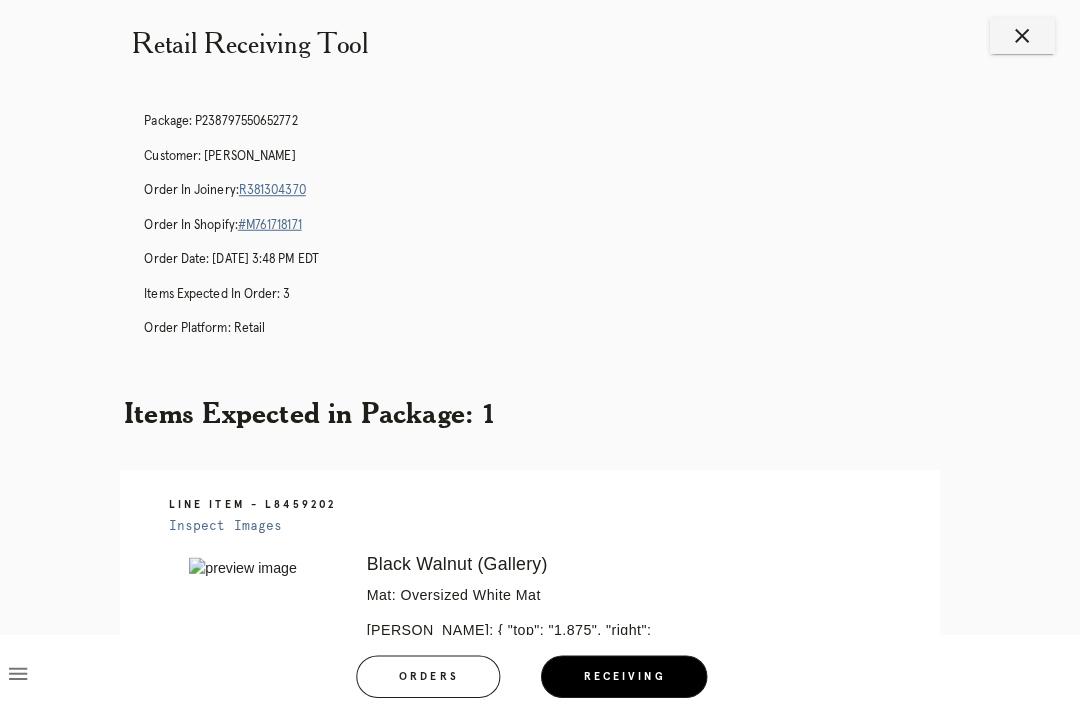 scroll, scrollTop: 0, scrollLeft: 0, axis: both 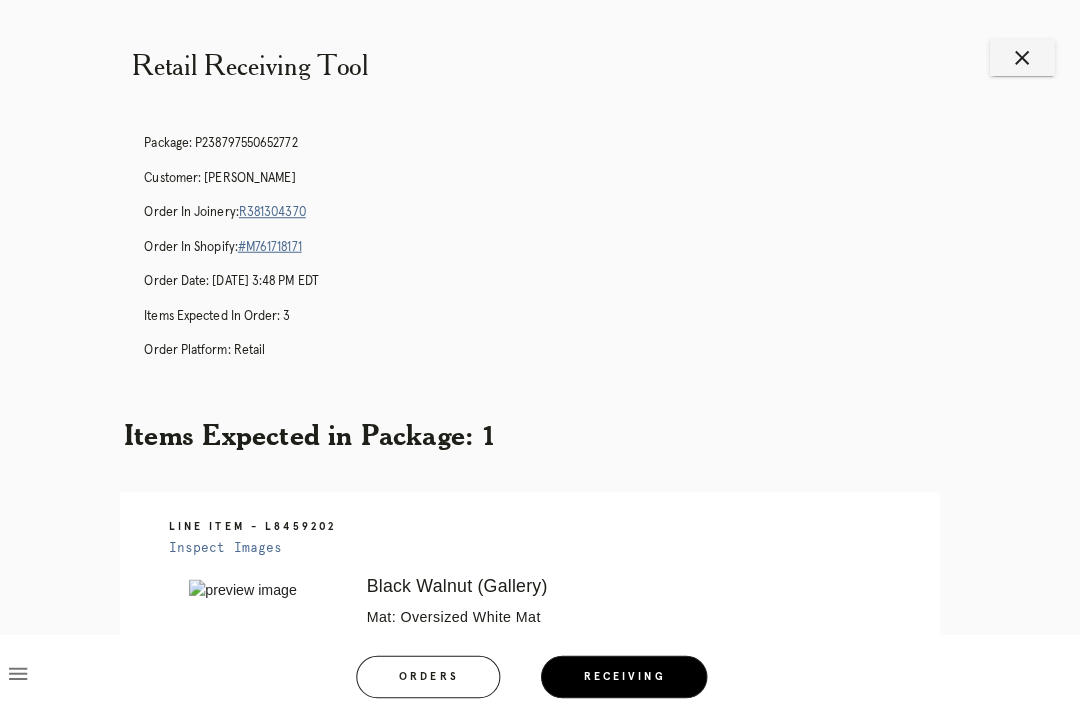 click on "R381304370" at bounding box center (284, 209) 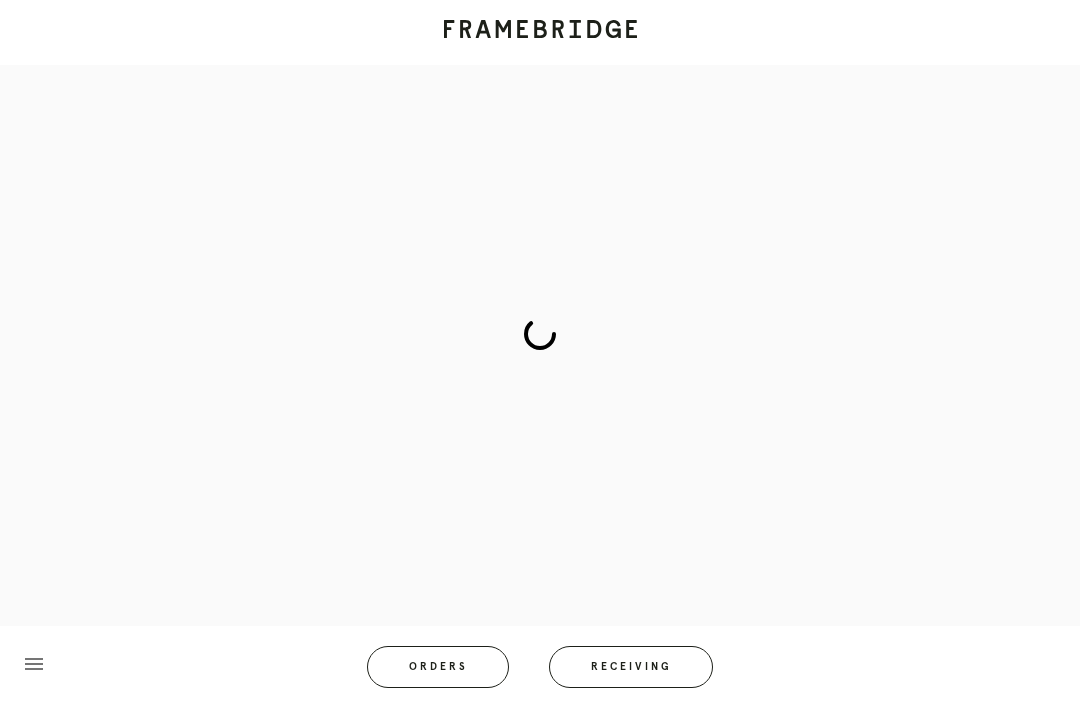 scroll, scrollTop: 0, scrollLeft: 0, axis: both 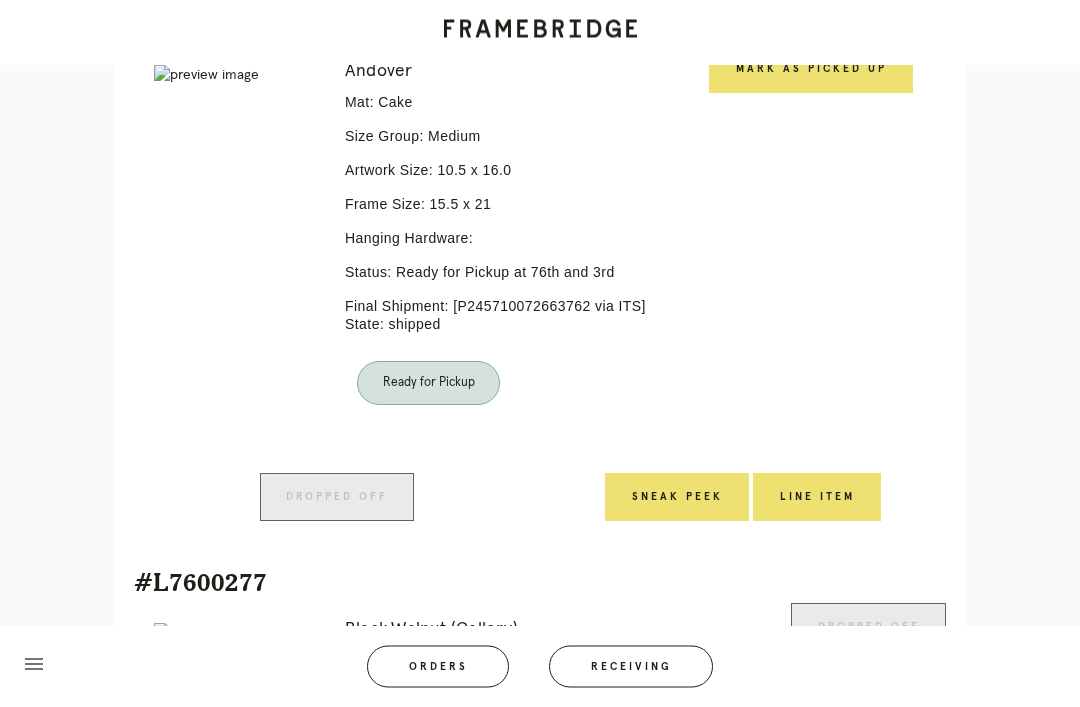 click on "Mark as Picked Up" at bounding box center (811, 70) 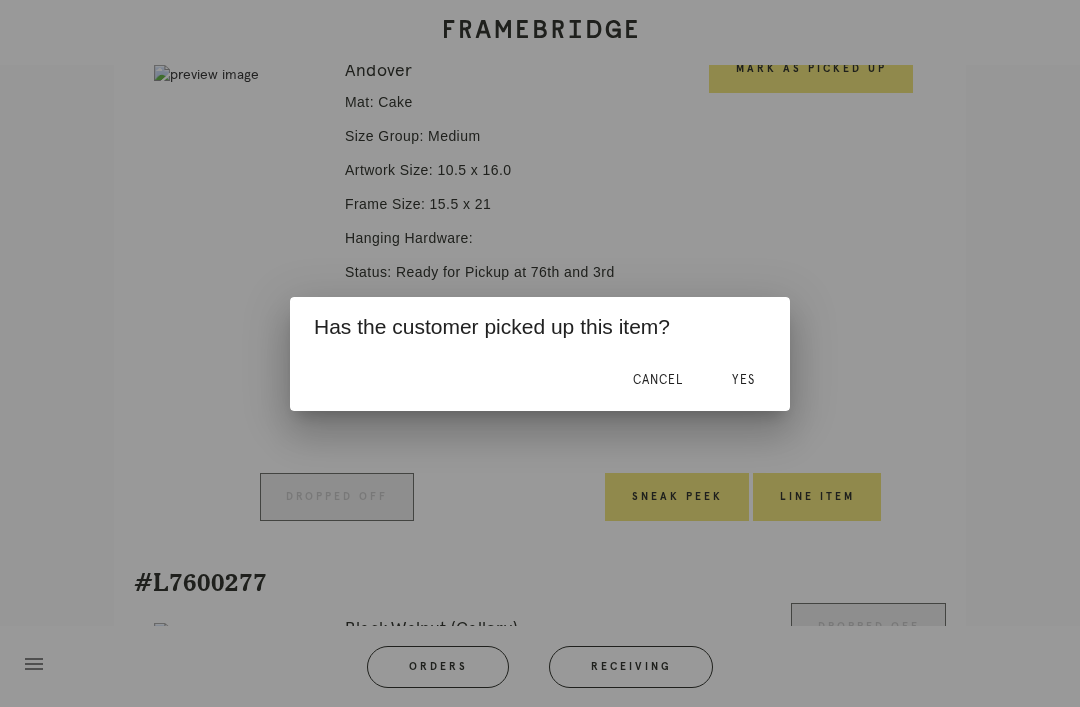 click on "Yes" at bounding box center (743, 380) 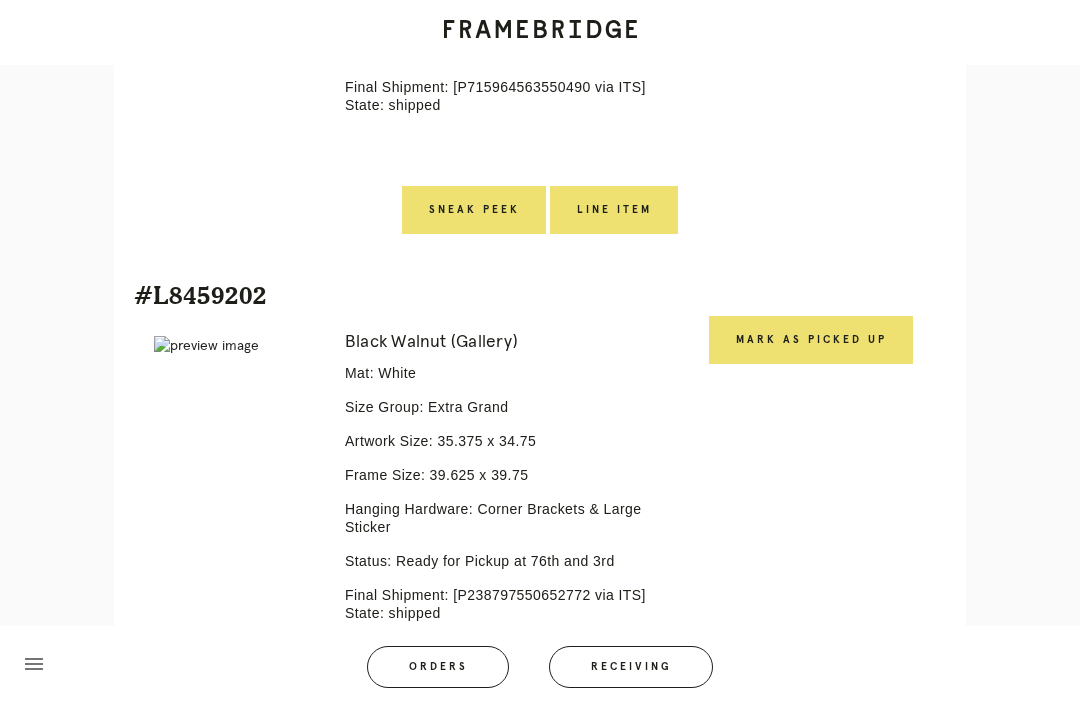 scroll, scrollTop: 1329, scrollLeft: 0, axis: vertical 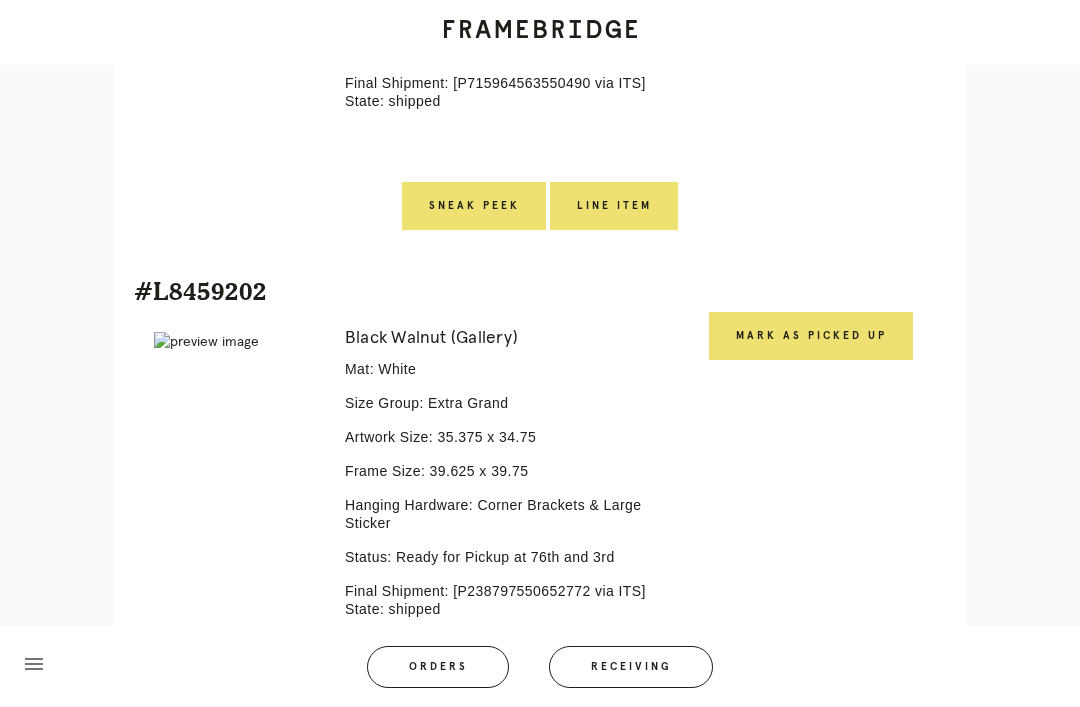 click on "Mark as Picked Up" at bounding box center (811, 336) 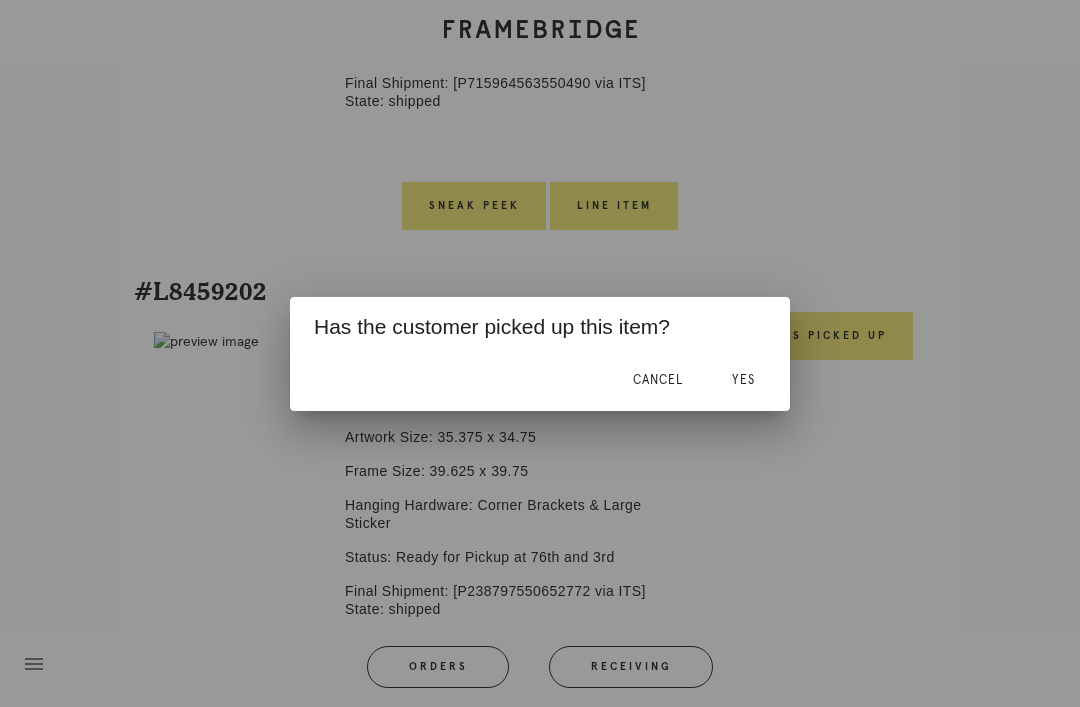 click on "Yes" at bounding box center [743, 381] 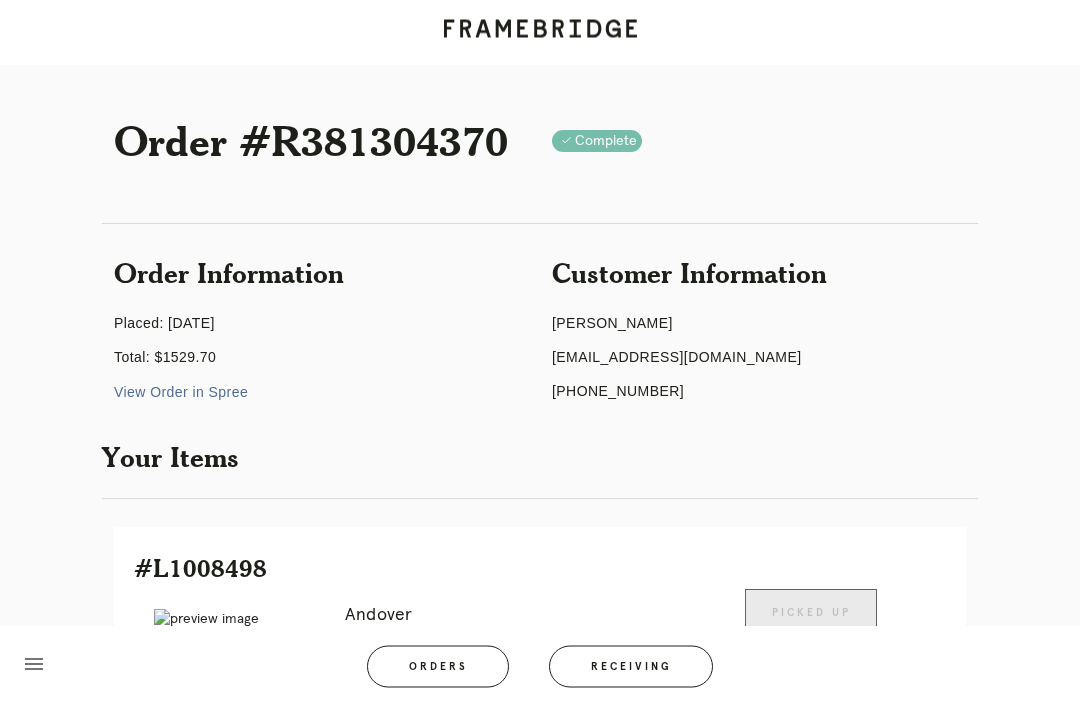 scroll, scrollTop: 0, scrollLeft: 0, axis: both 